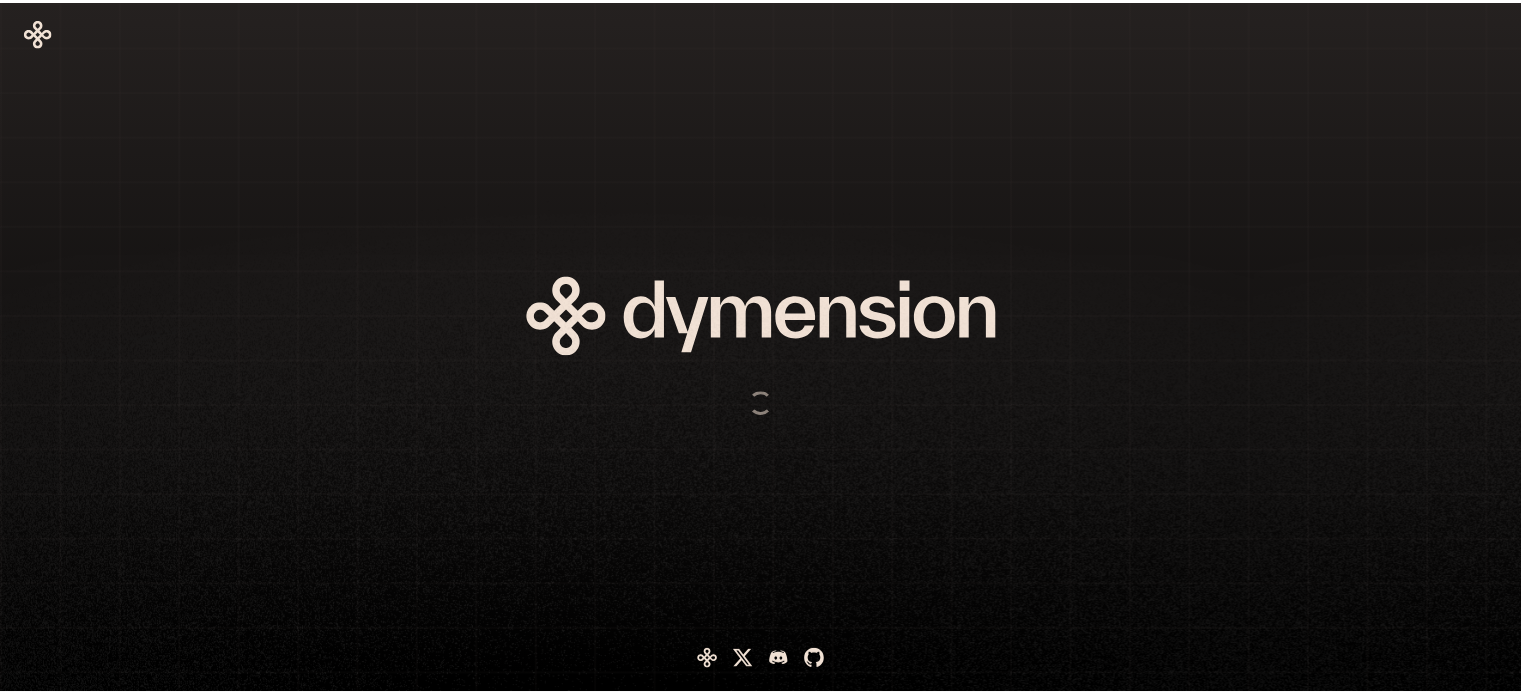 scroll, scrollTop: 0, scrollLeft: 0, axis: both 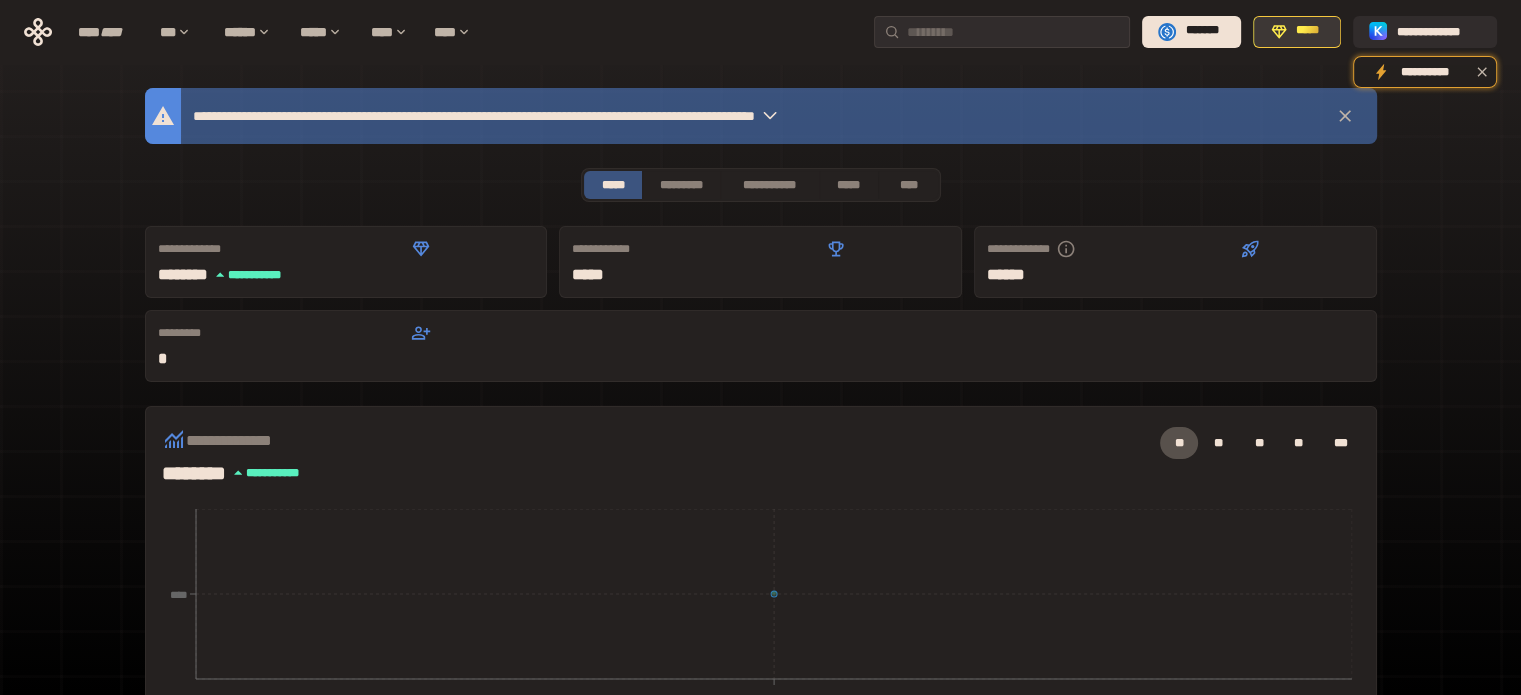 click on "*****" at bounding box center (1308, 31) 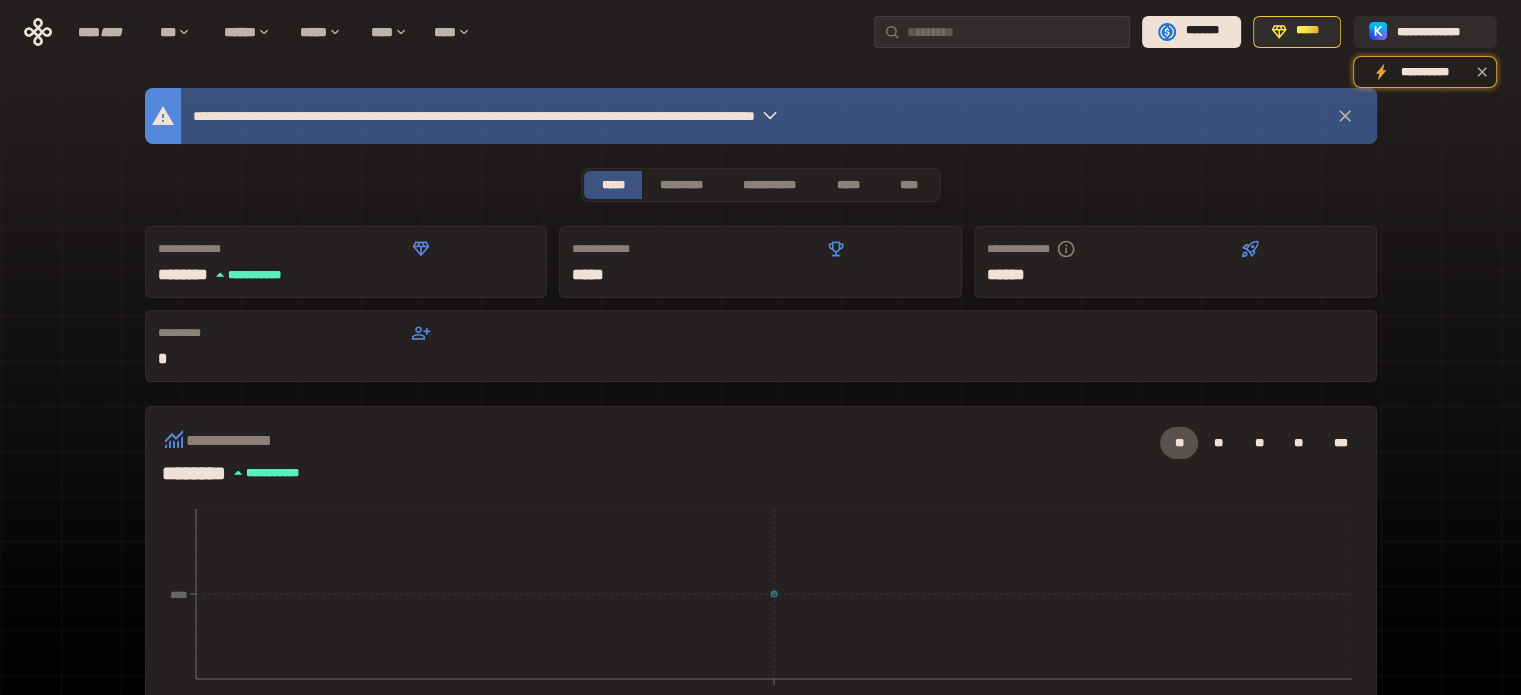 click on "**********" at bounding box center [597, 116] 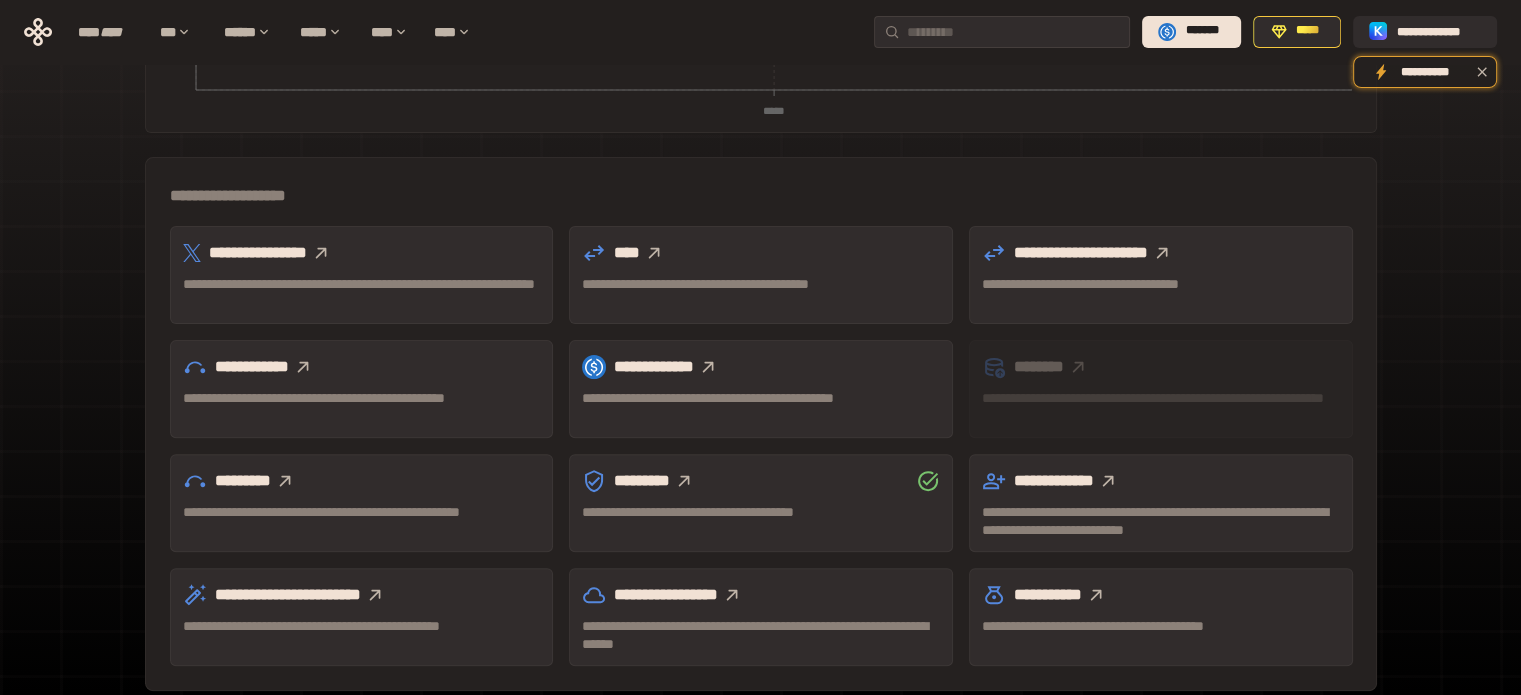 click on "**********" at bounding box center (760, 73) 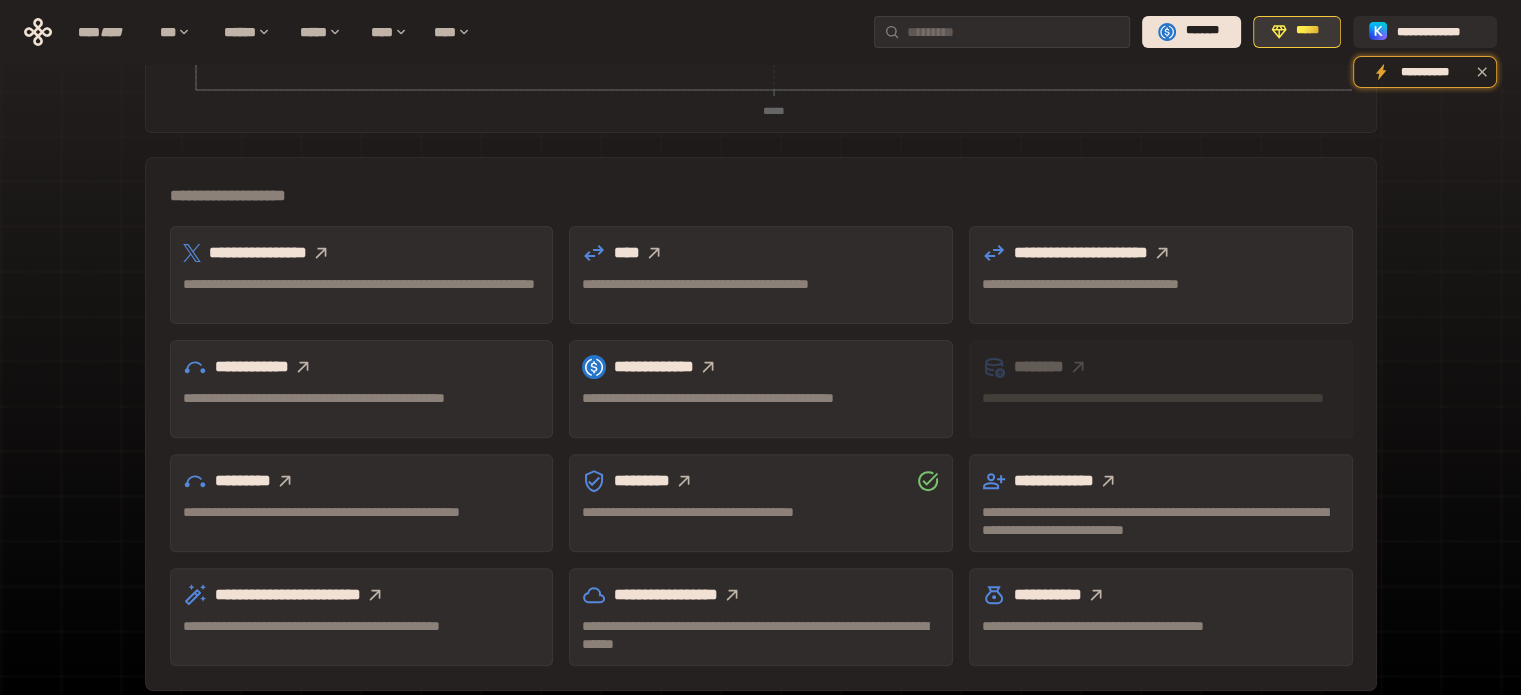 click on "*****" at bounding box center (1308, 31) 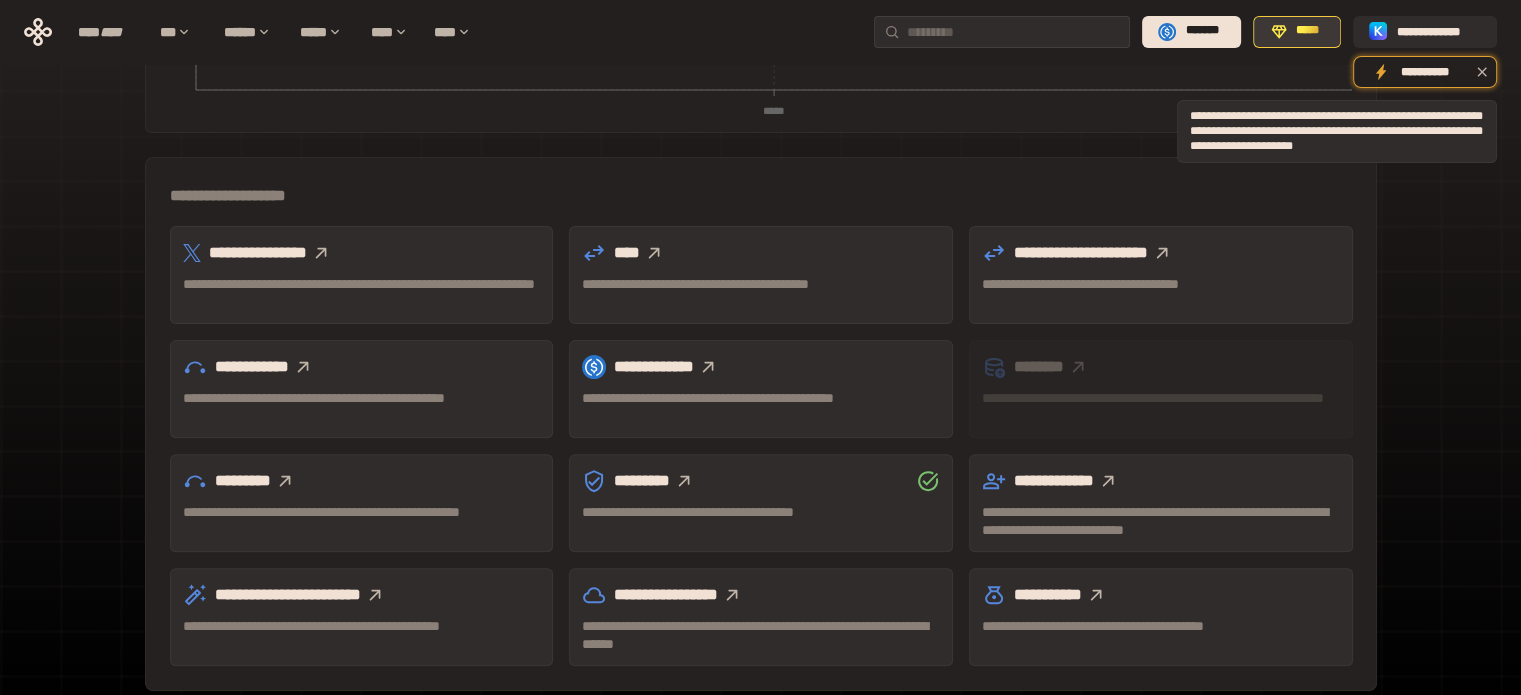 click on "*****" at bounding box center [1297, 32] 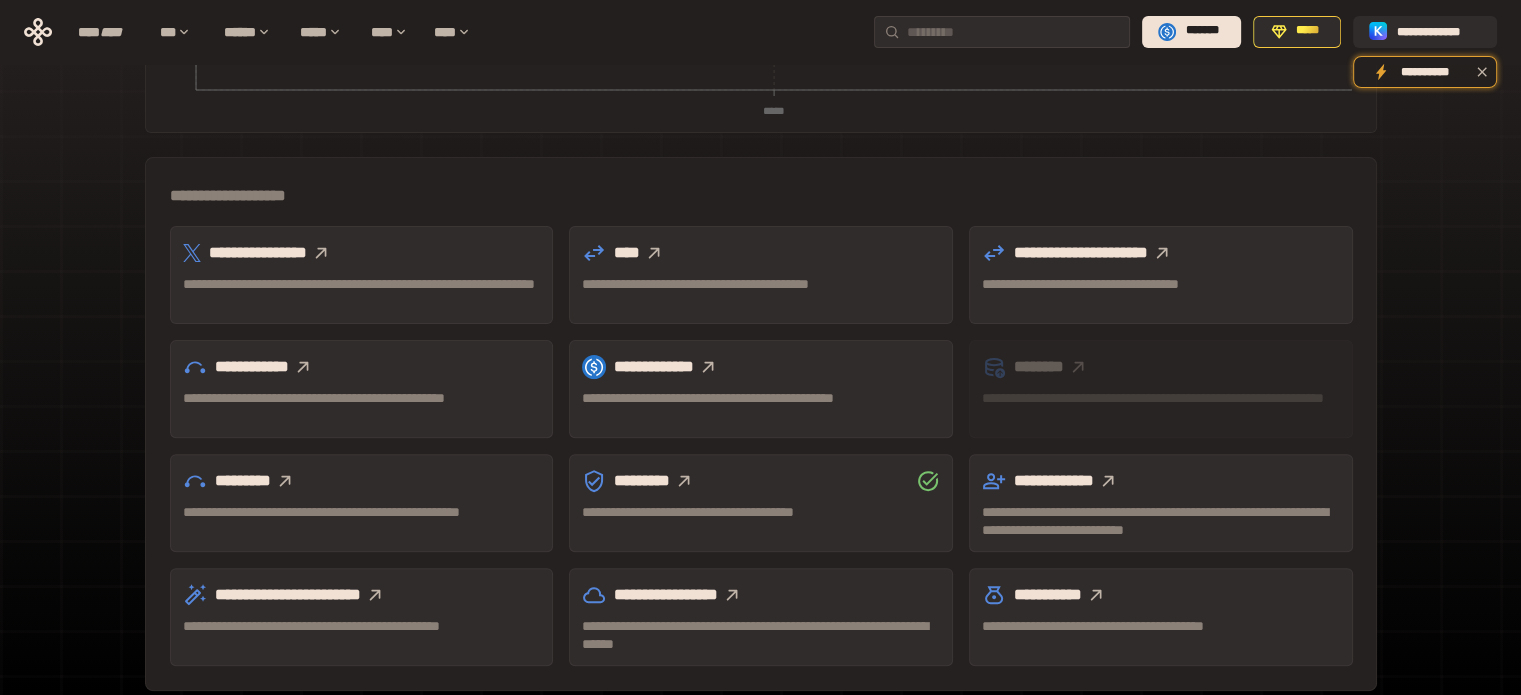 click on "**********" at bounding box center (760, 73) 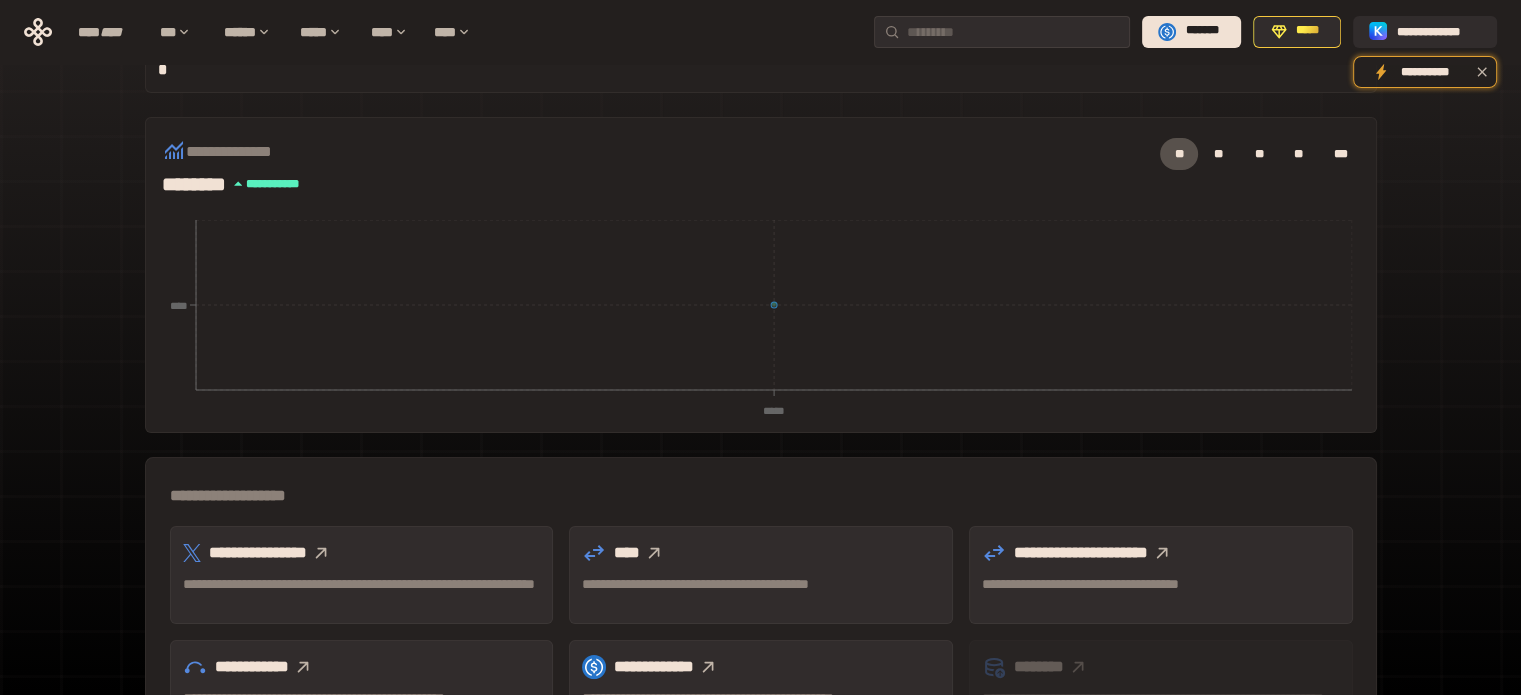 scroll, scrollTop: 0, scrollLeft: 0, axis: both 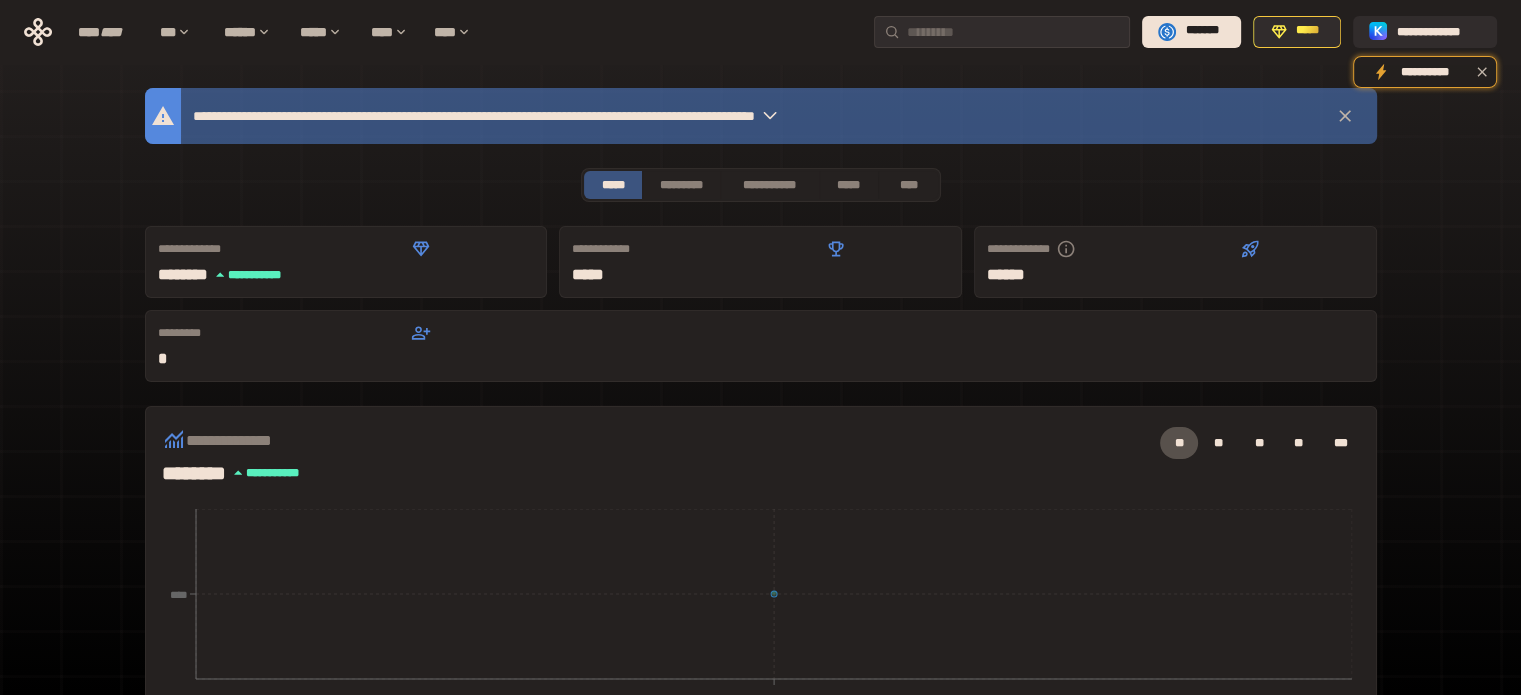 click 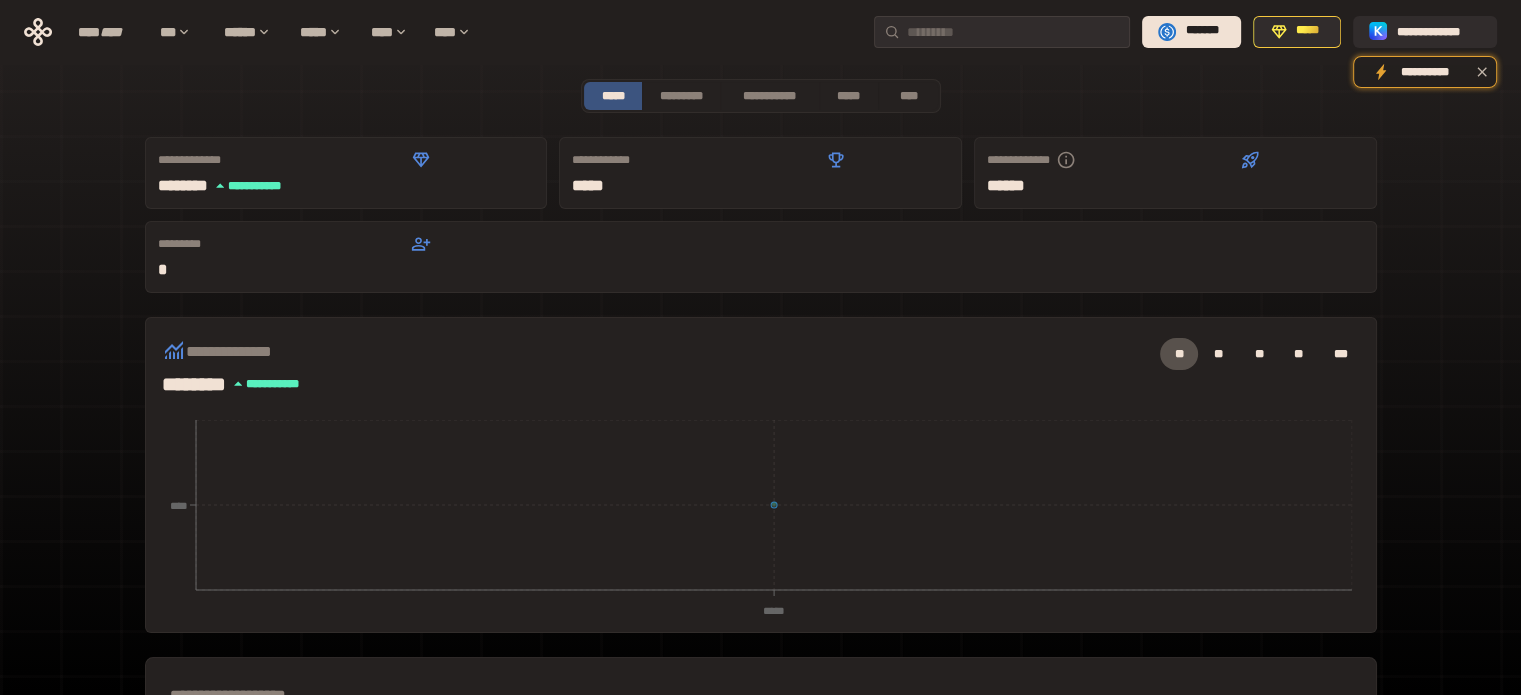 scroll, scrollTop: 0, scrollLeft: 0, axis: both 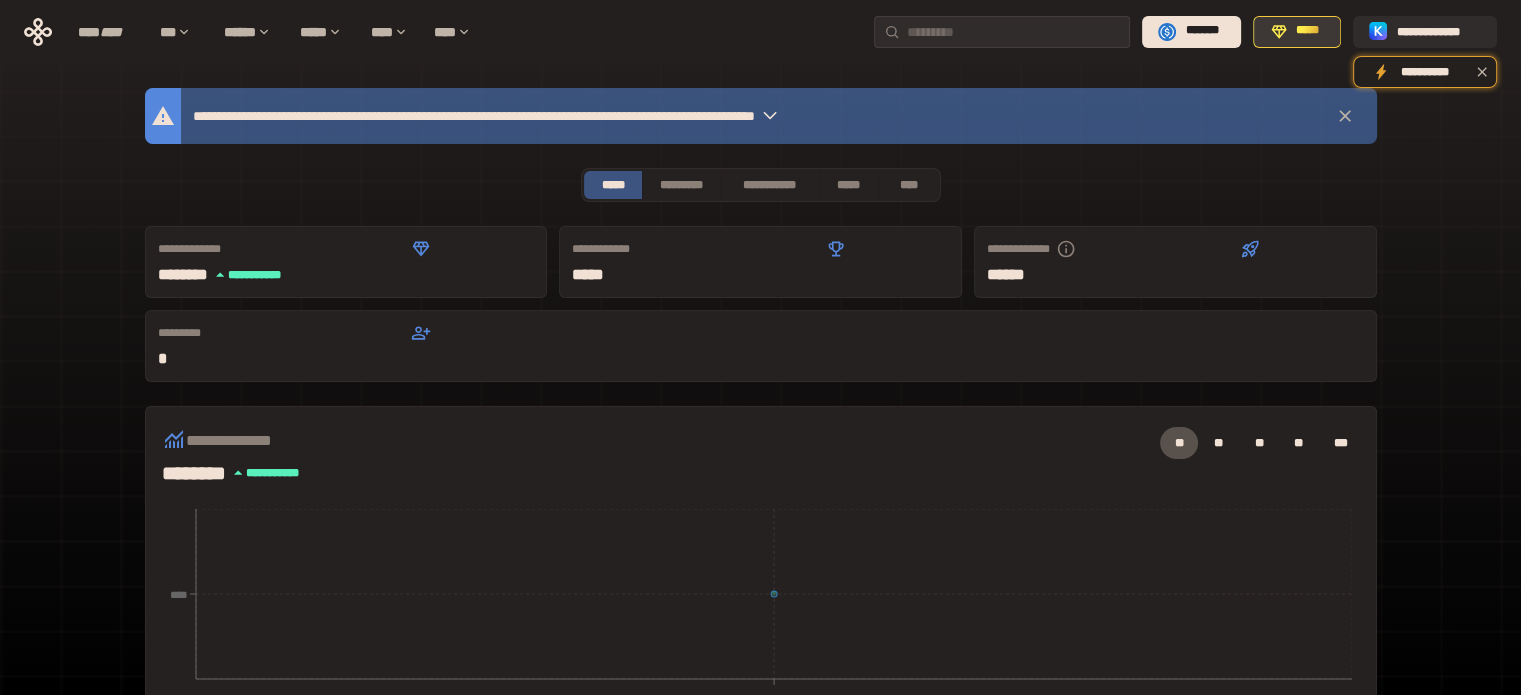 click on "*****" at bounding box center (1297, 32) 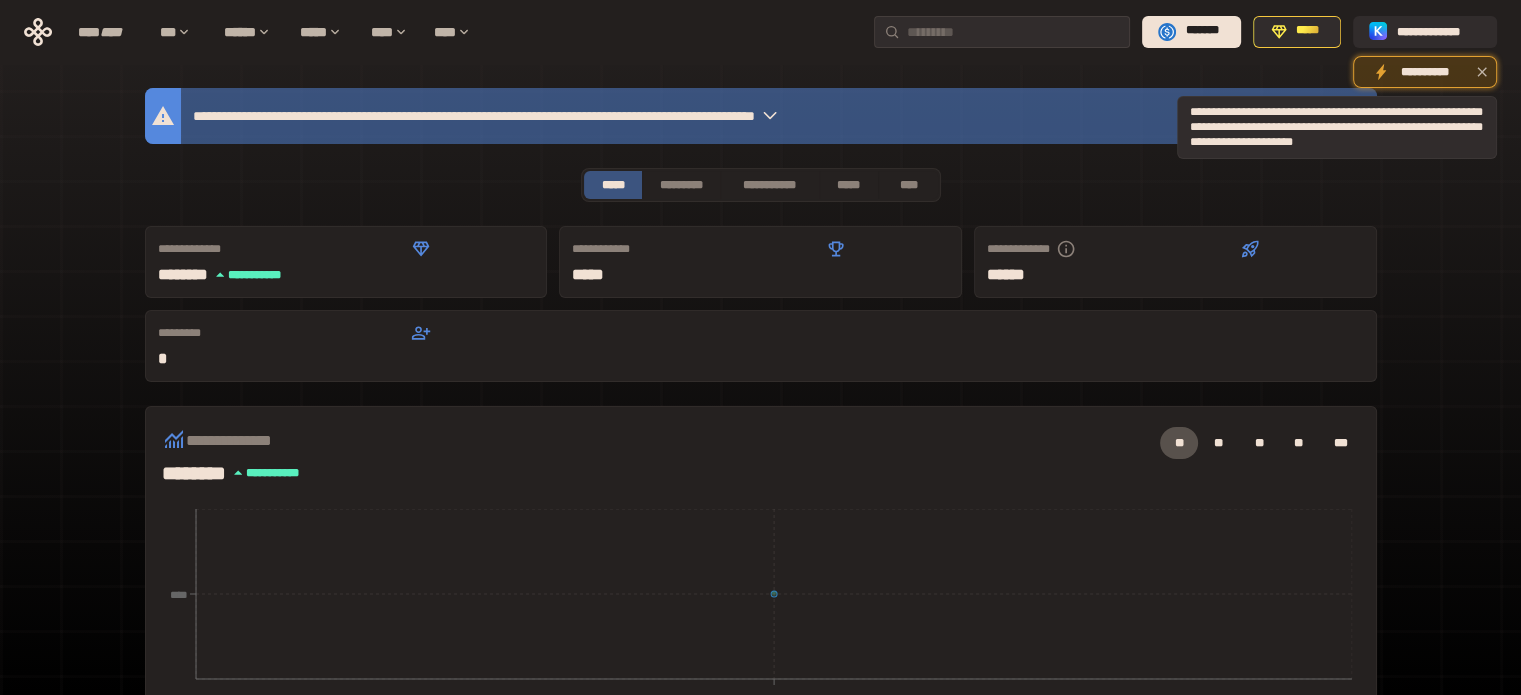 click on "**********" at bounding box center [1425, 73] 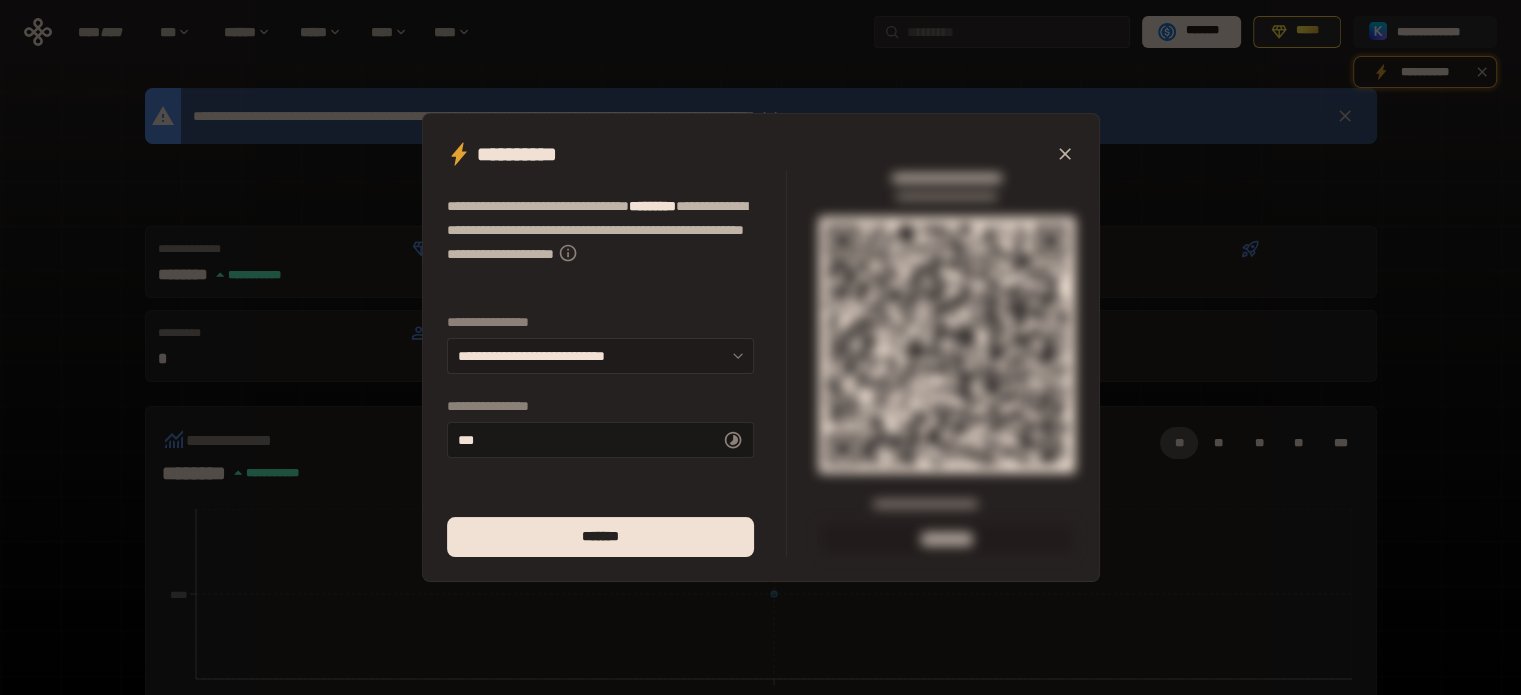 click on "**********" at bounding box center [600, 356] 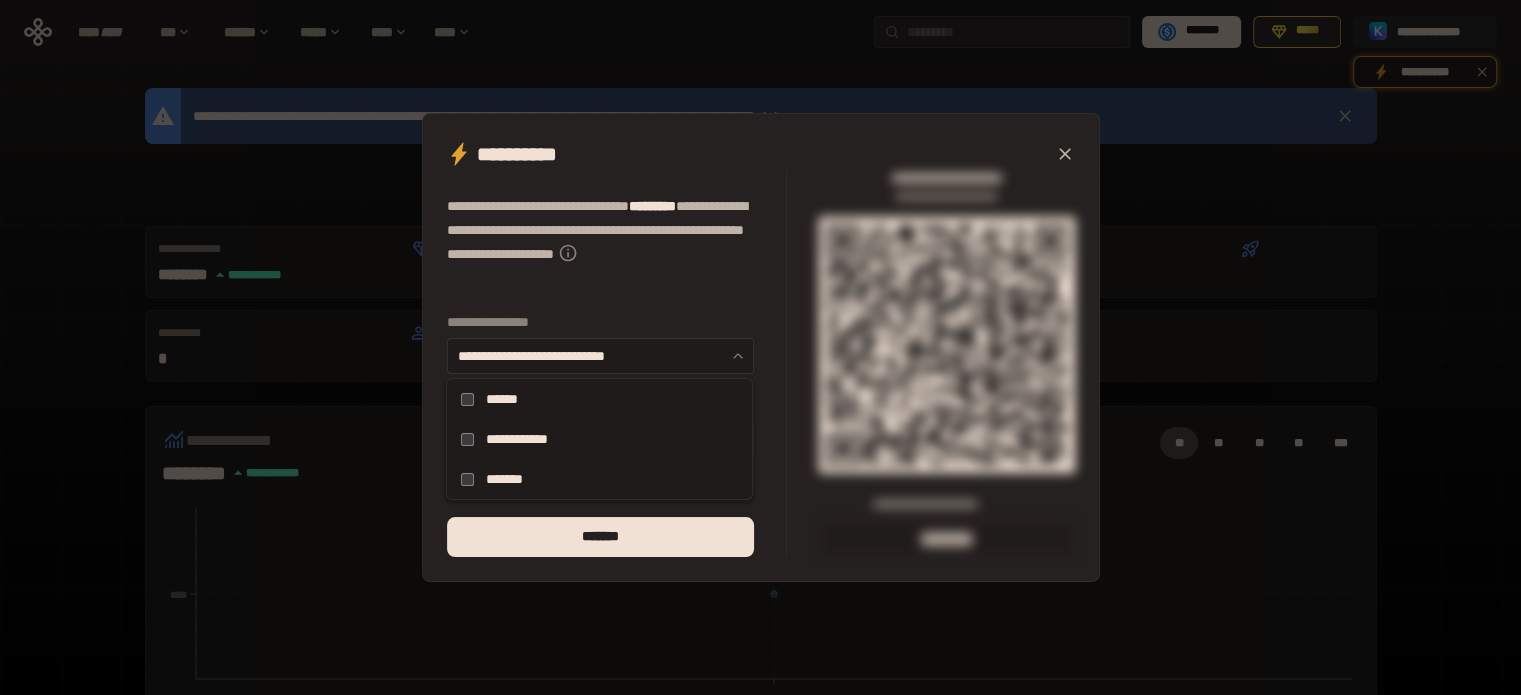 click on "**********" at bounding box center [600, 356] 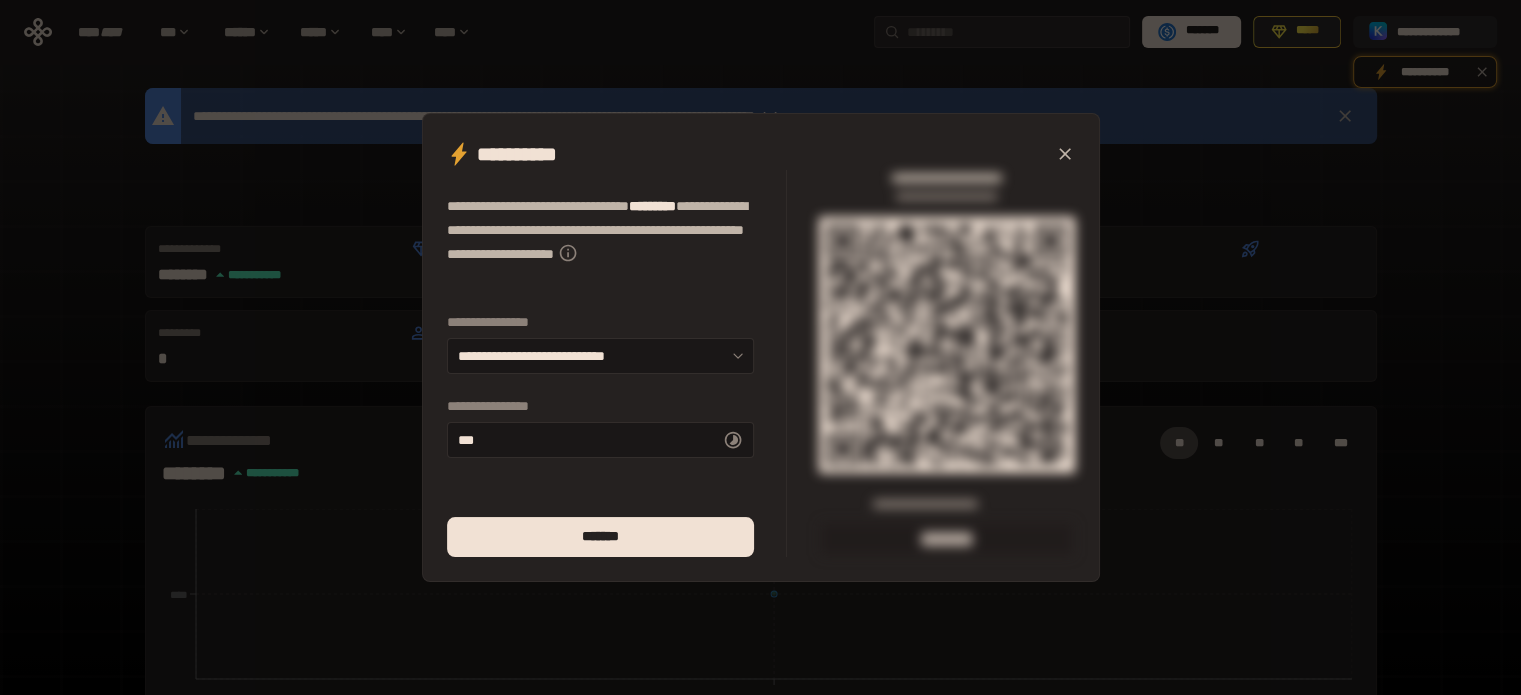 click 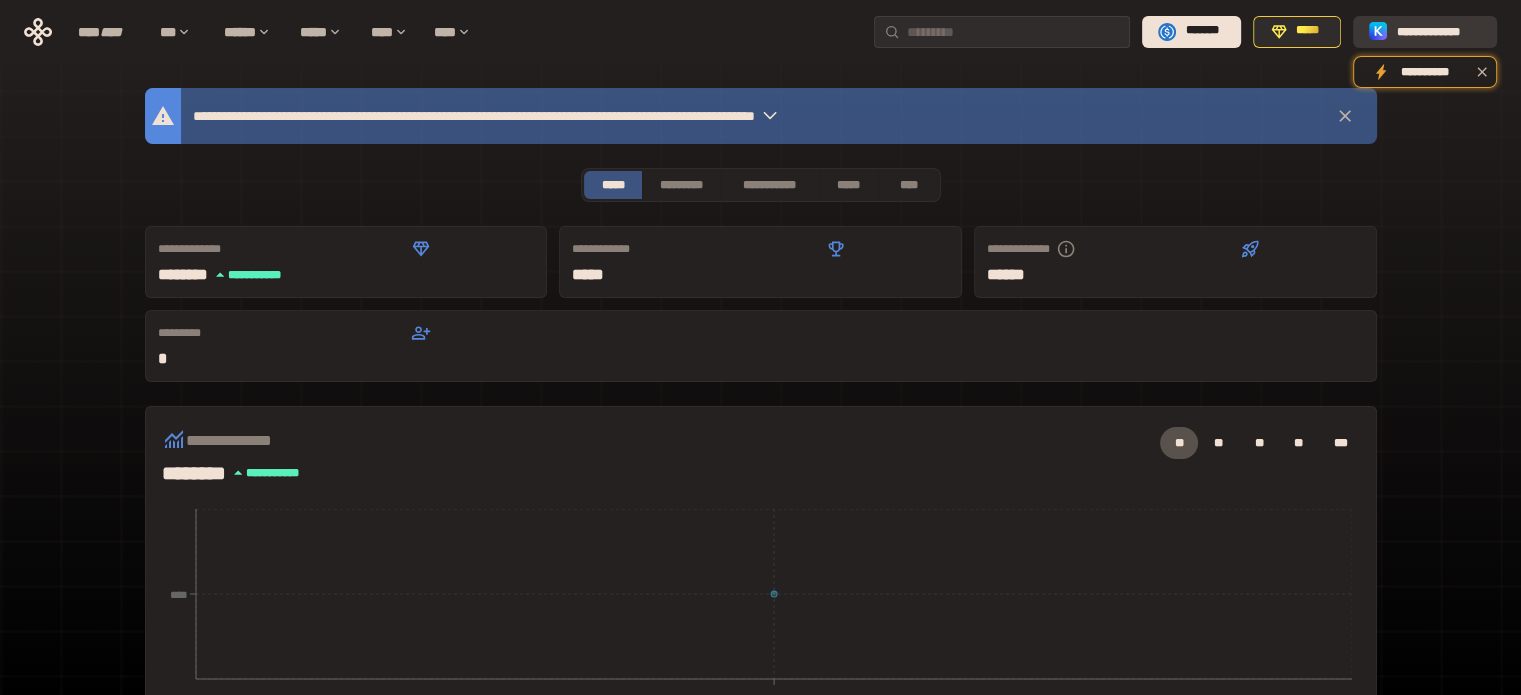 click on "**********" at bounding box center [1439, 31] 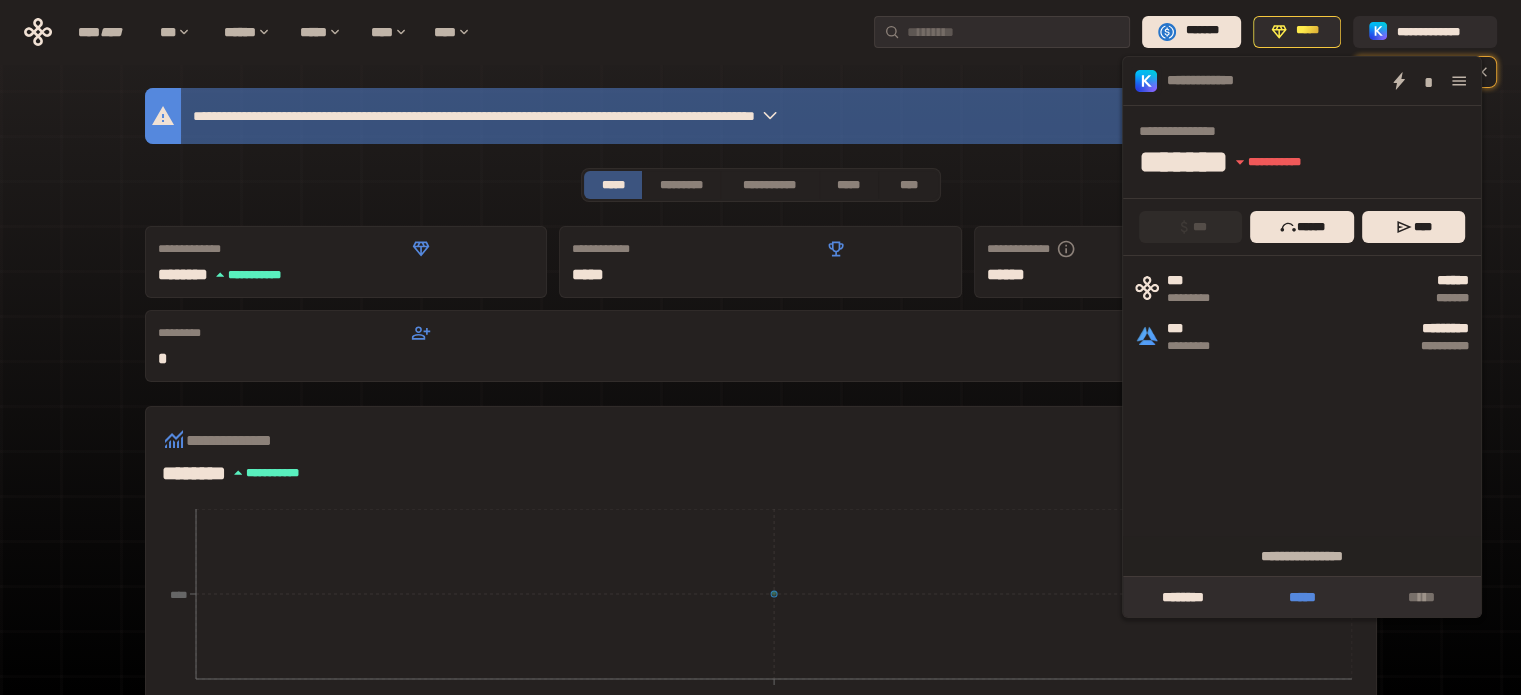 click on "*****" at bounding box center [1301, 597] 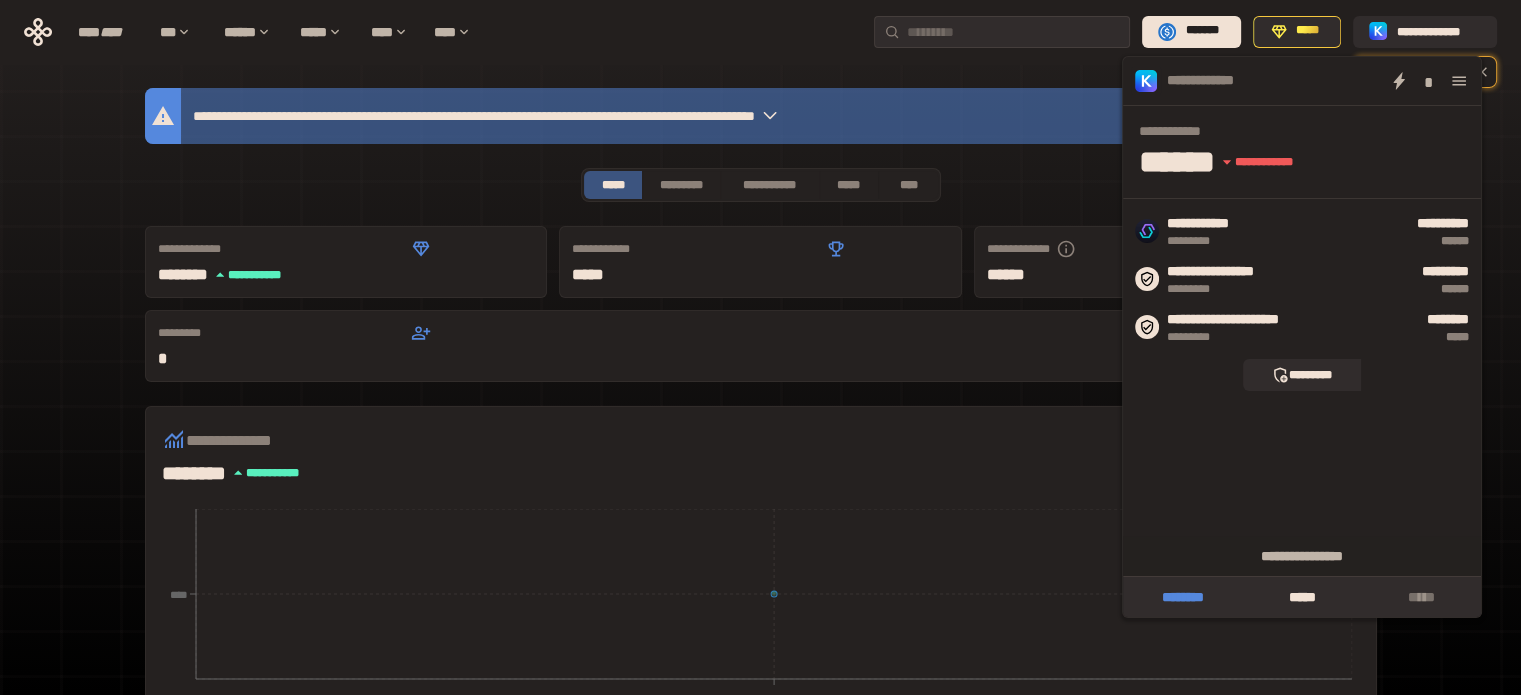 click on "********" at bounding box center (1182, 597) 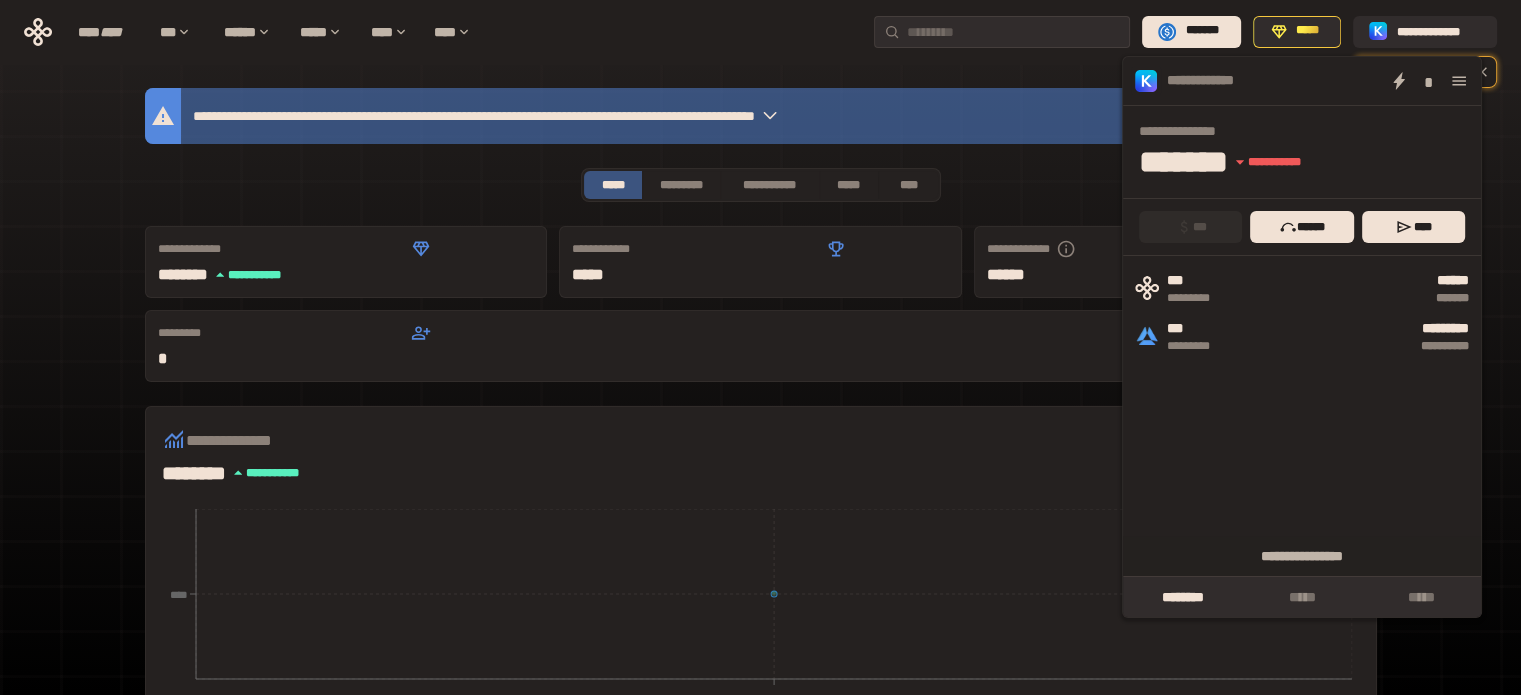click 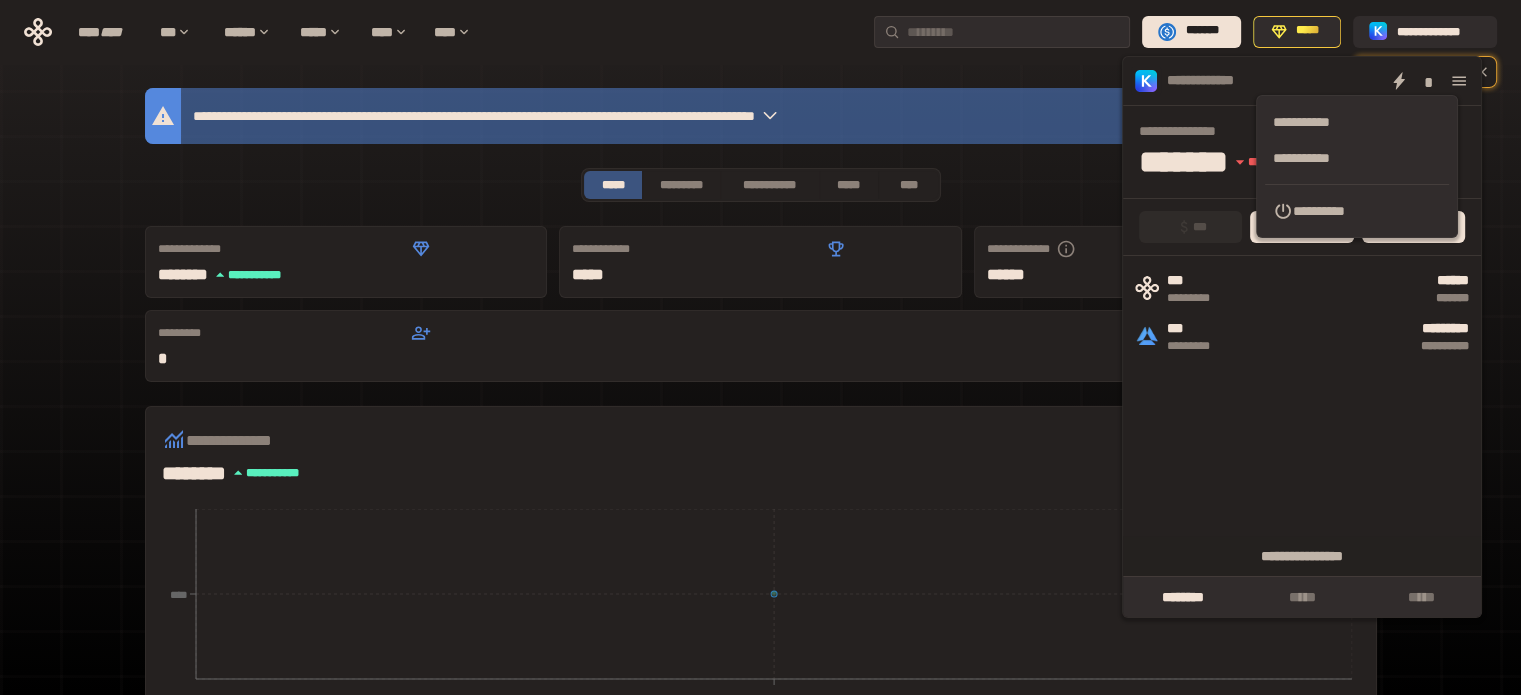 click at bounding box center [1459, 81] 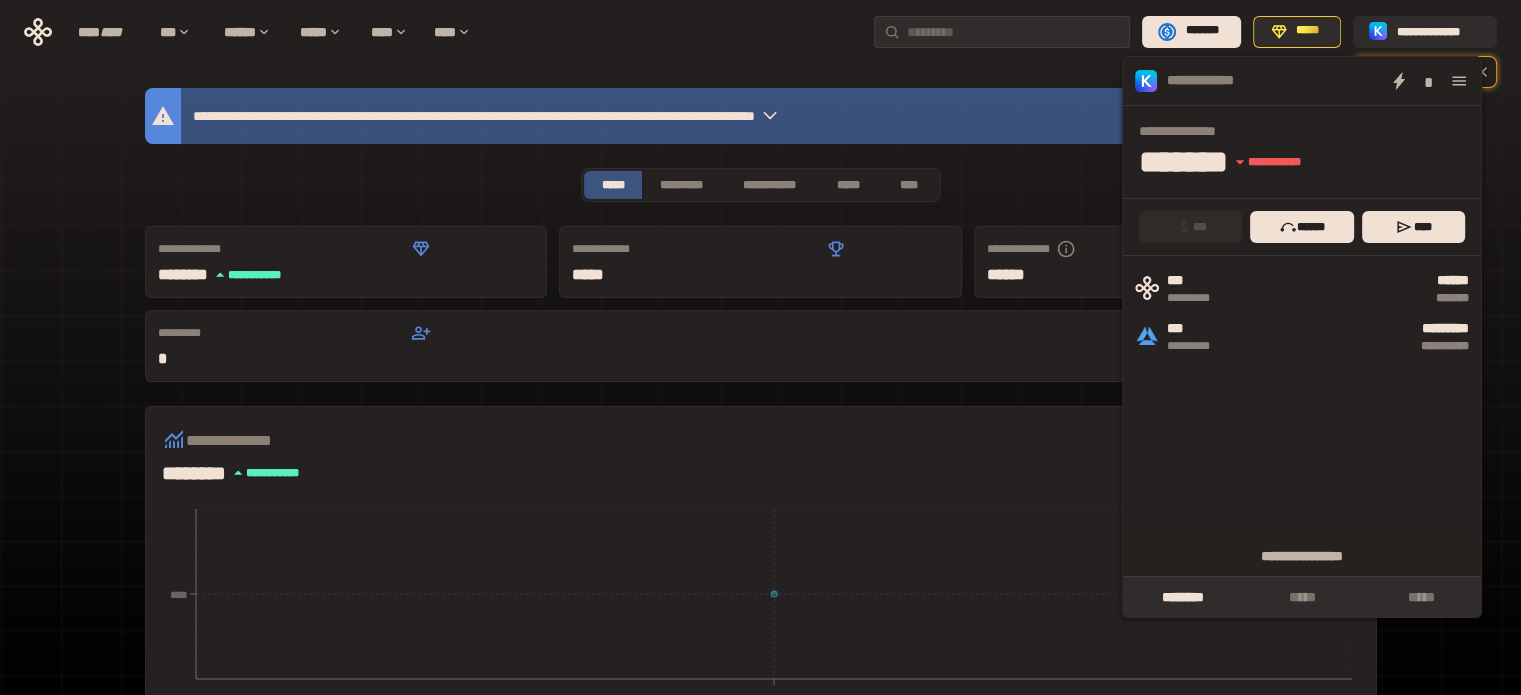 click on "**********" at bounding box center (761, 452) 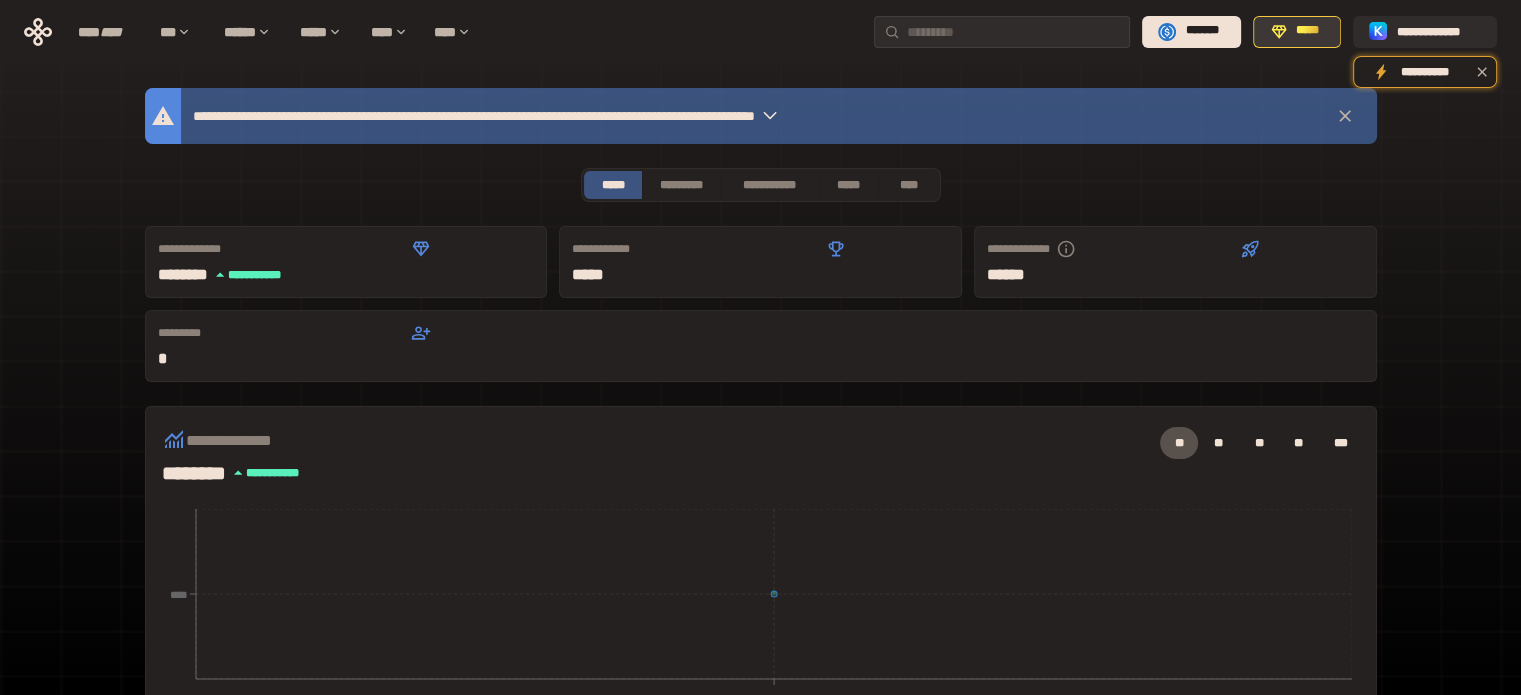 click 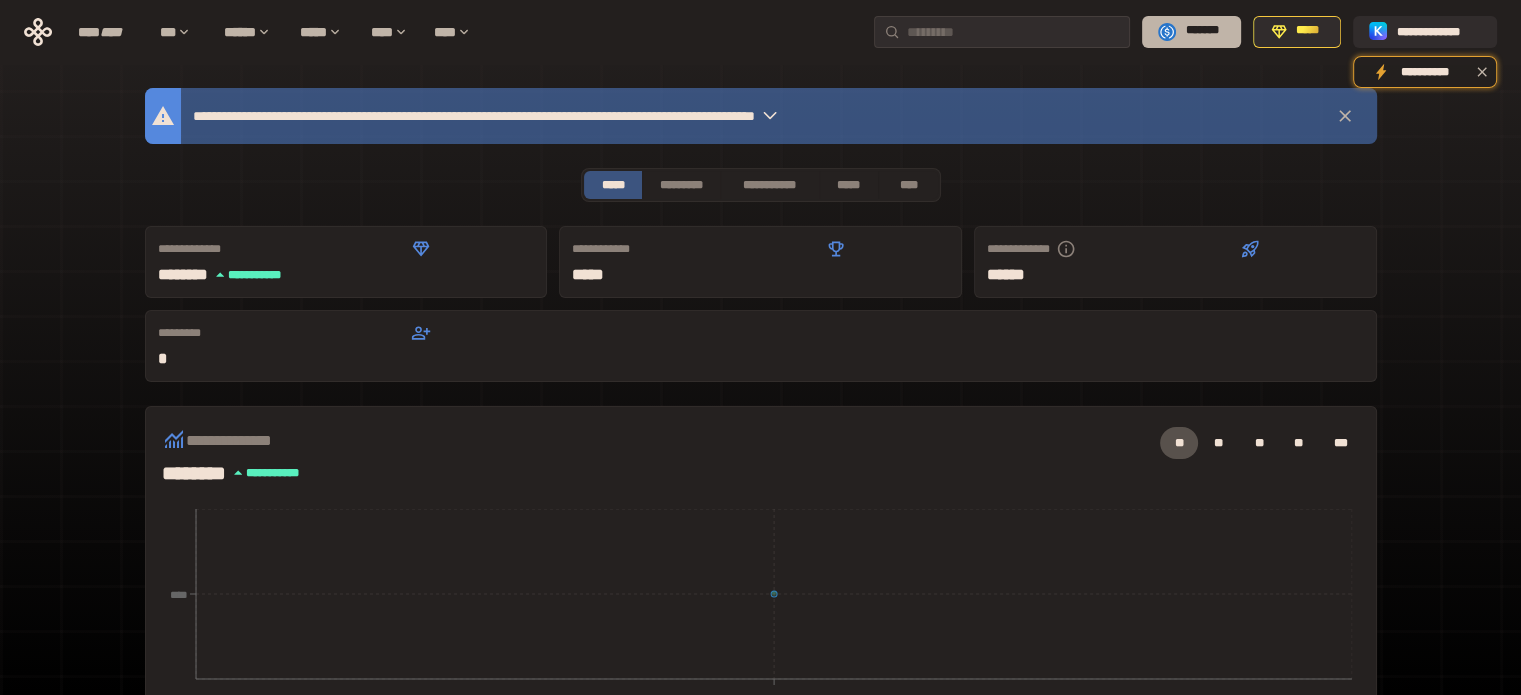 click 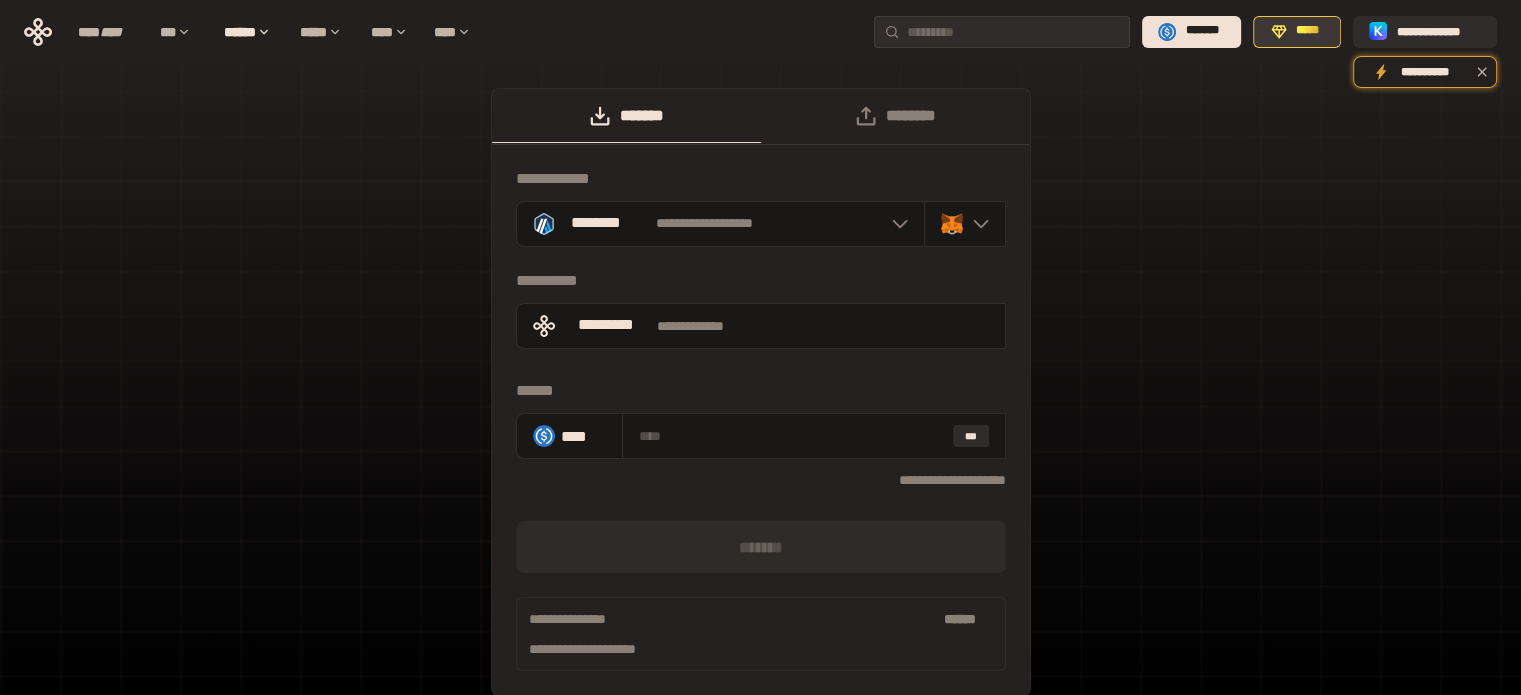click on "*****" at bounding box center [1308, 31] 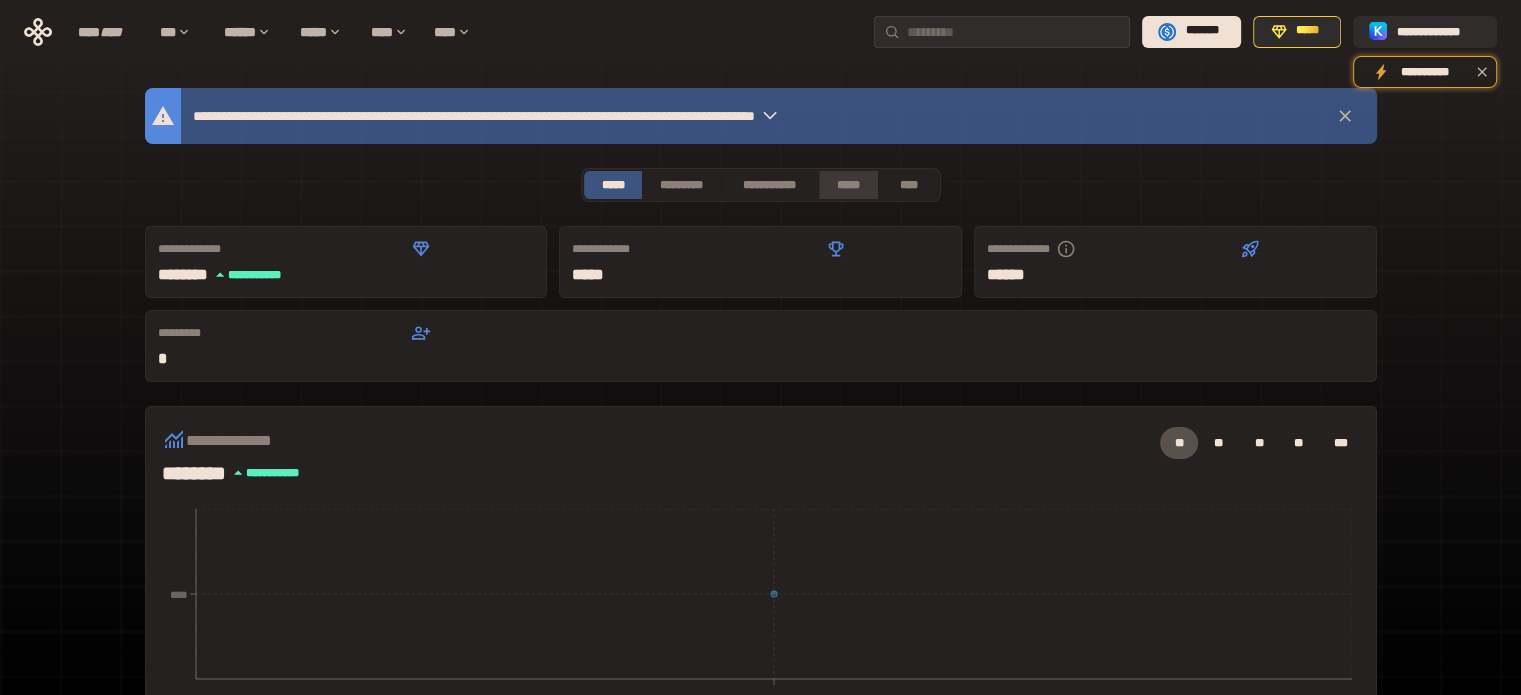 click on "*****" at bounding box center (849, 185) 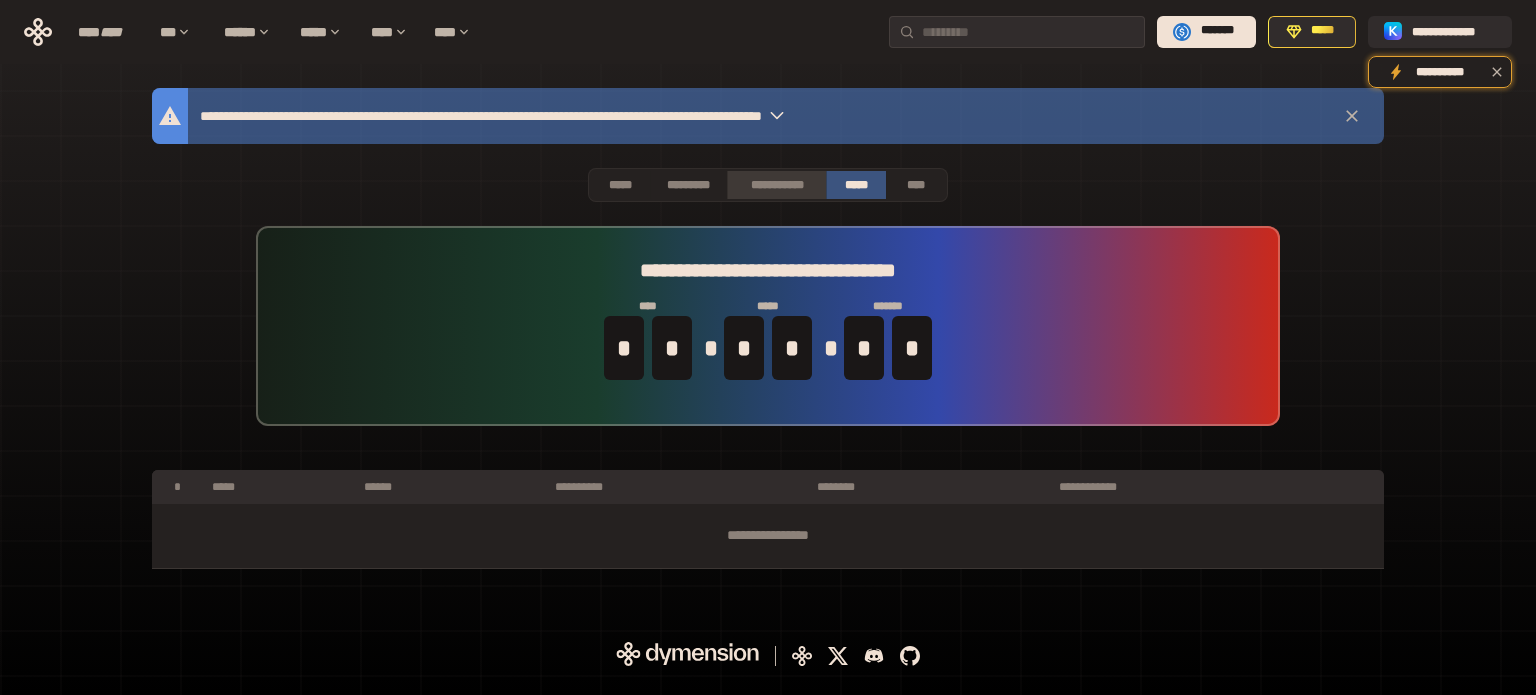 click on "**********" at bounding box center [776, 185] 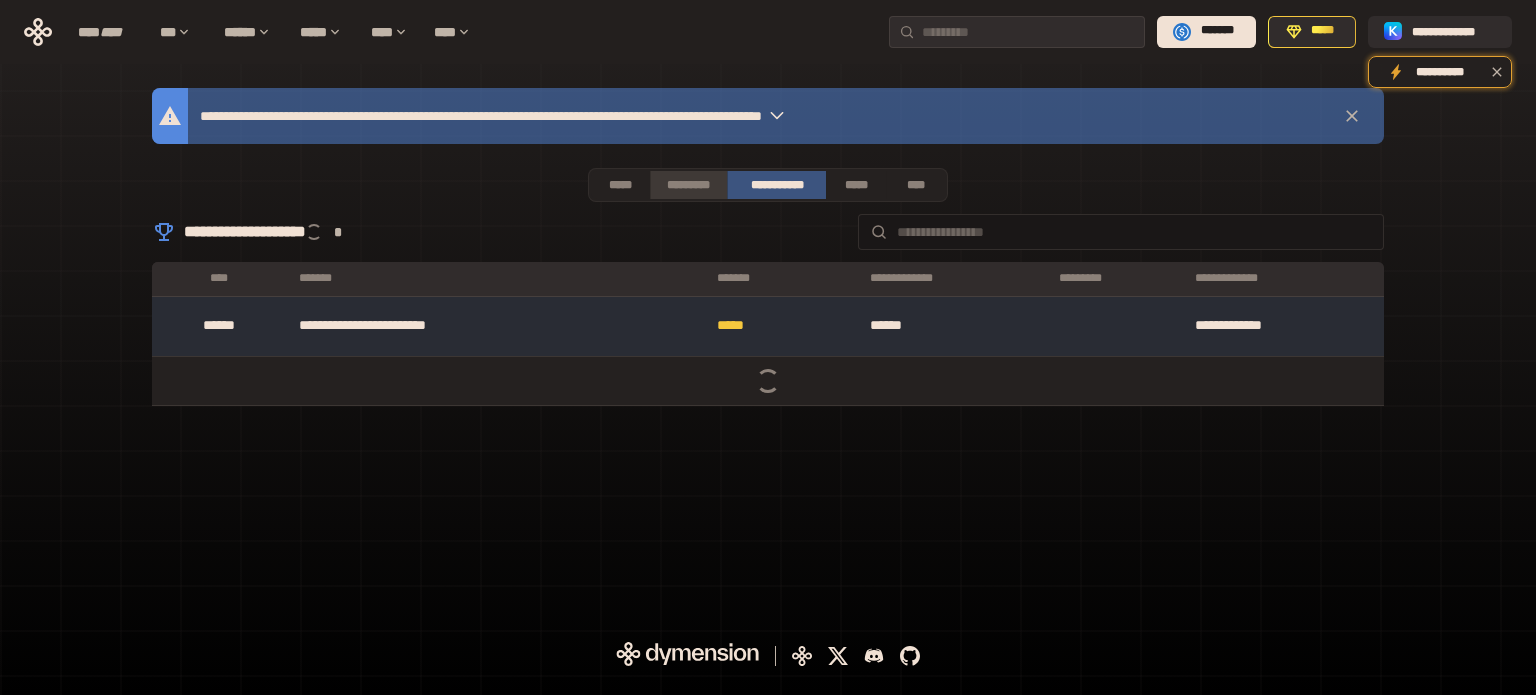 click on "*********" at bounding box center [688, 185] 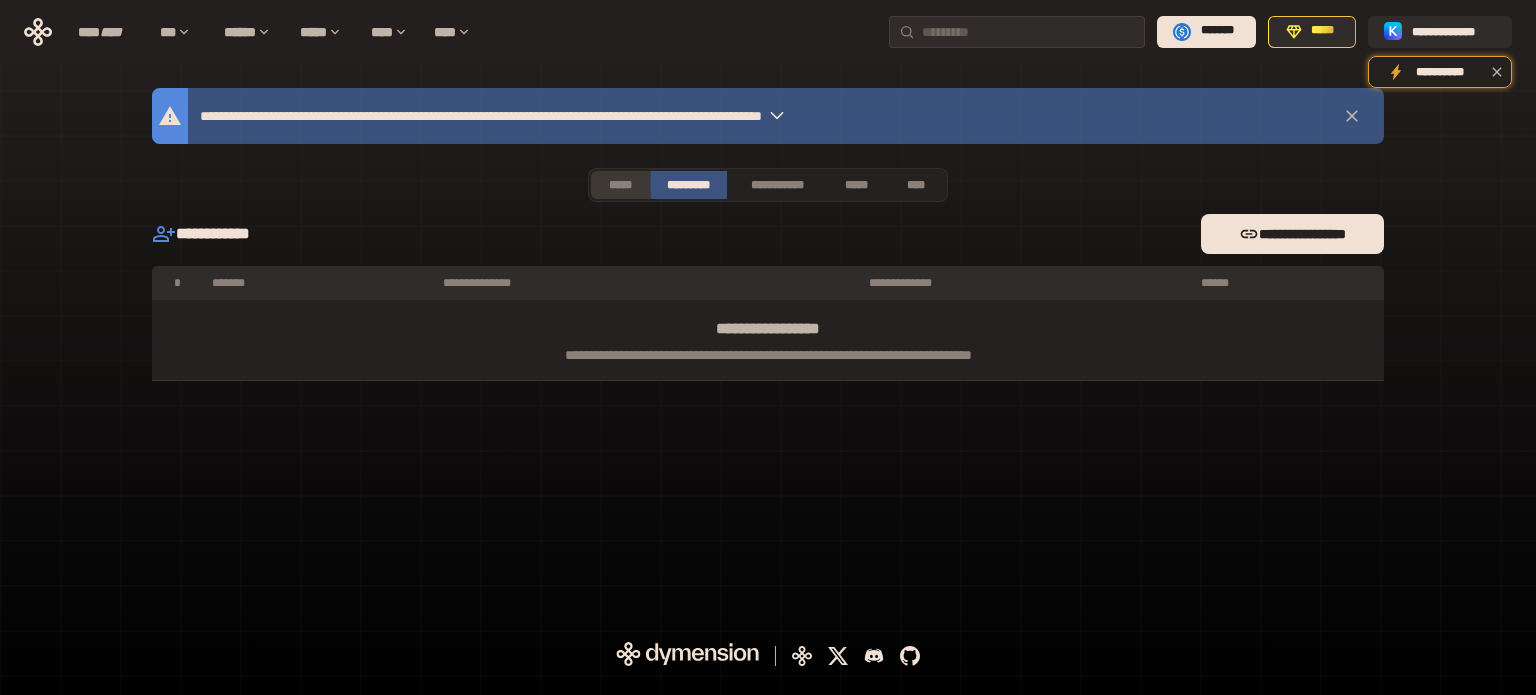 click on "*****" at bounding box center (620, 185) 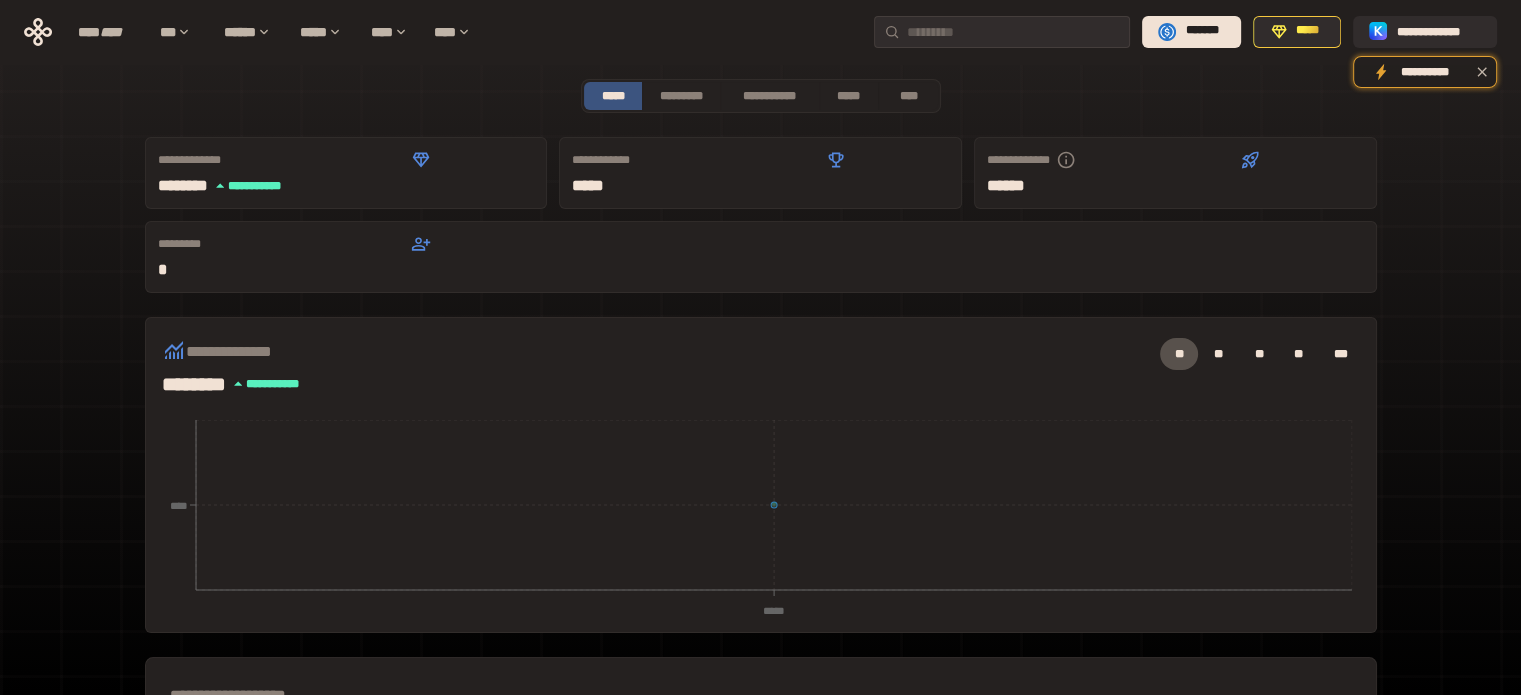 scroll, scrollTop: 0, scrollLeft: 0, axis: both 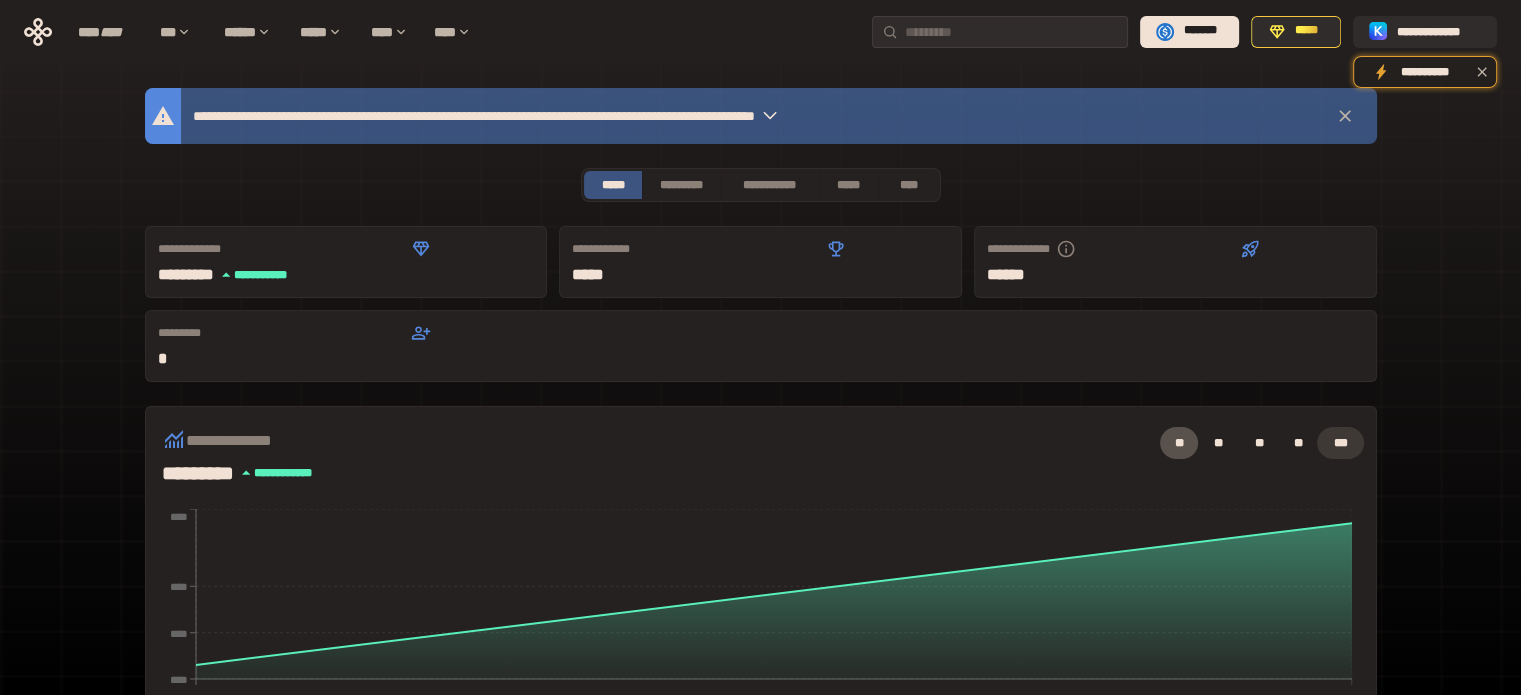 click on "***" at bounding box center [1340, 443] 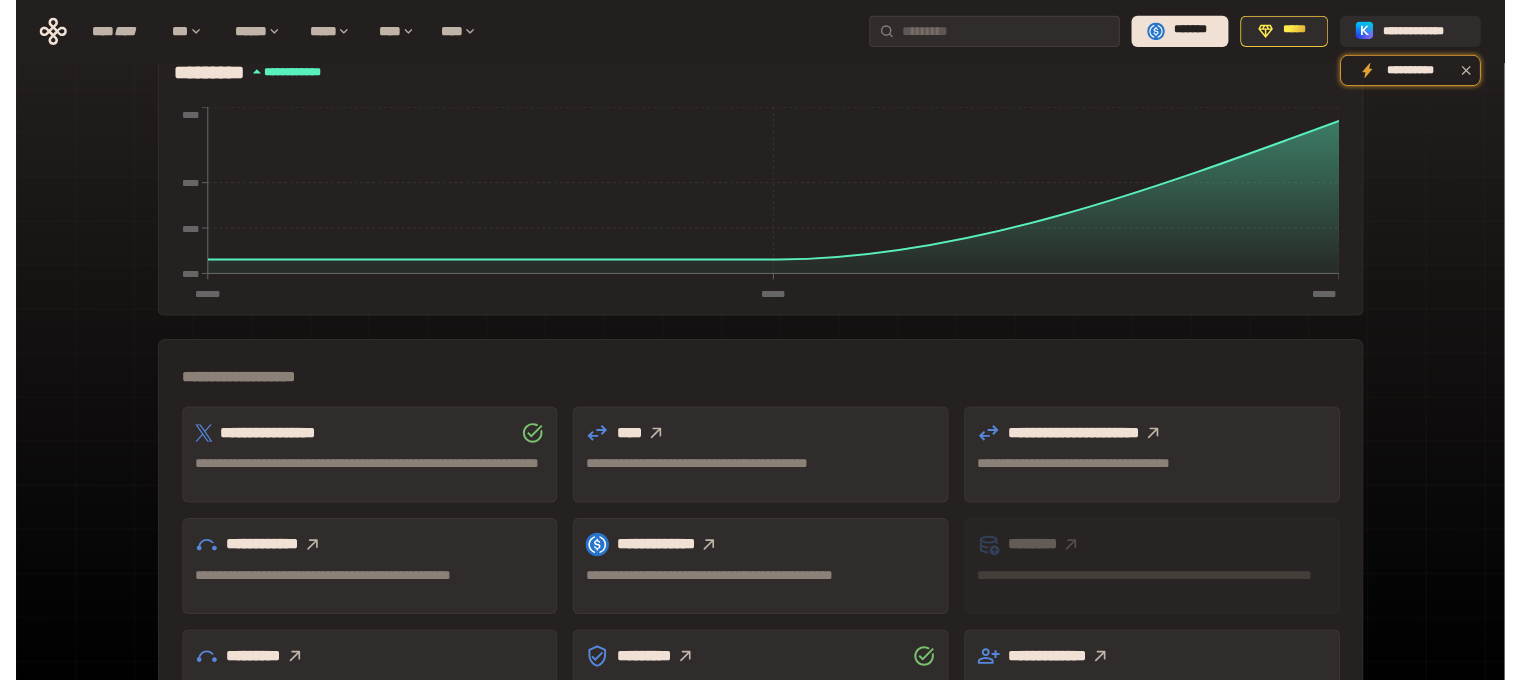 scroll, scrollTop: 500, scrollLeft: 0, axis: vertical 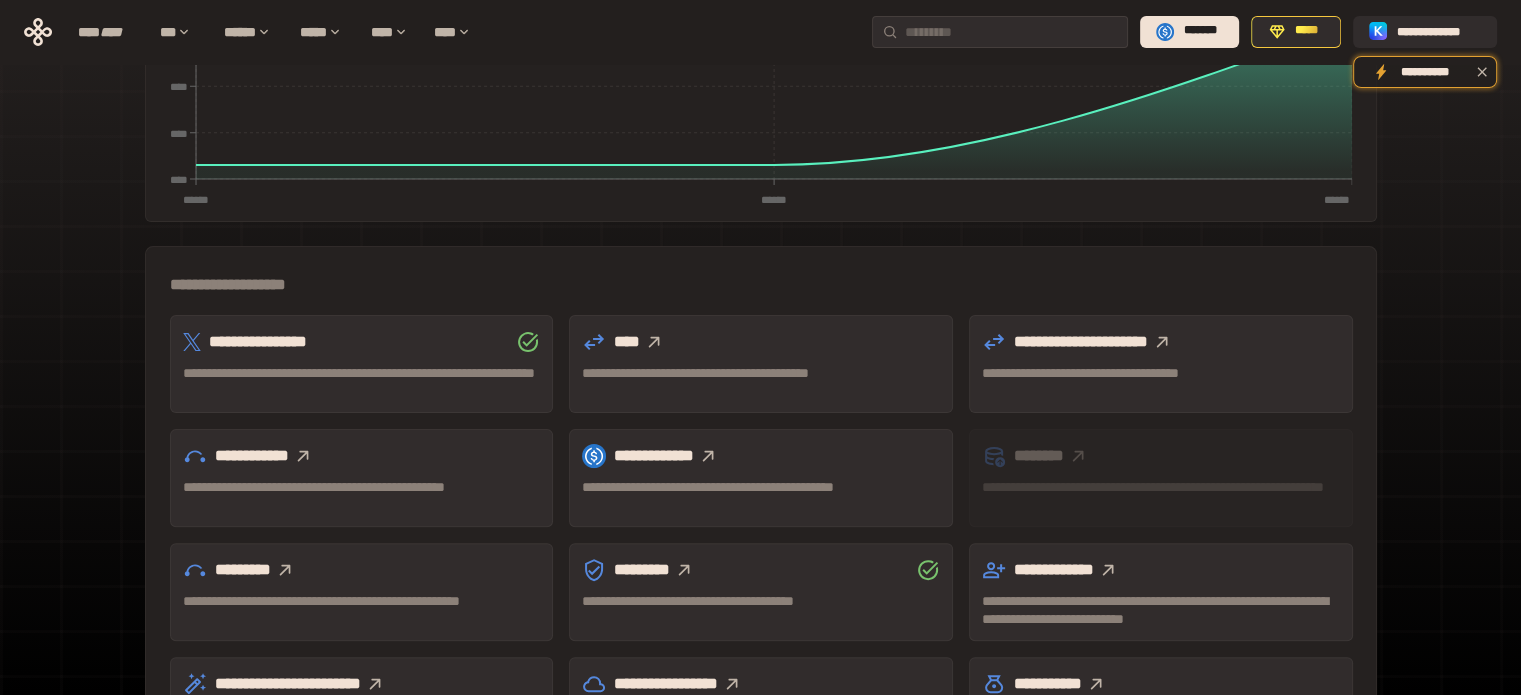 click 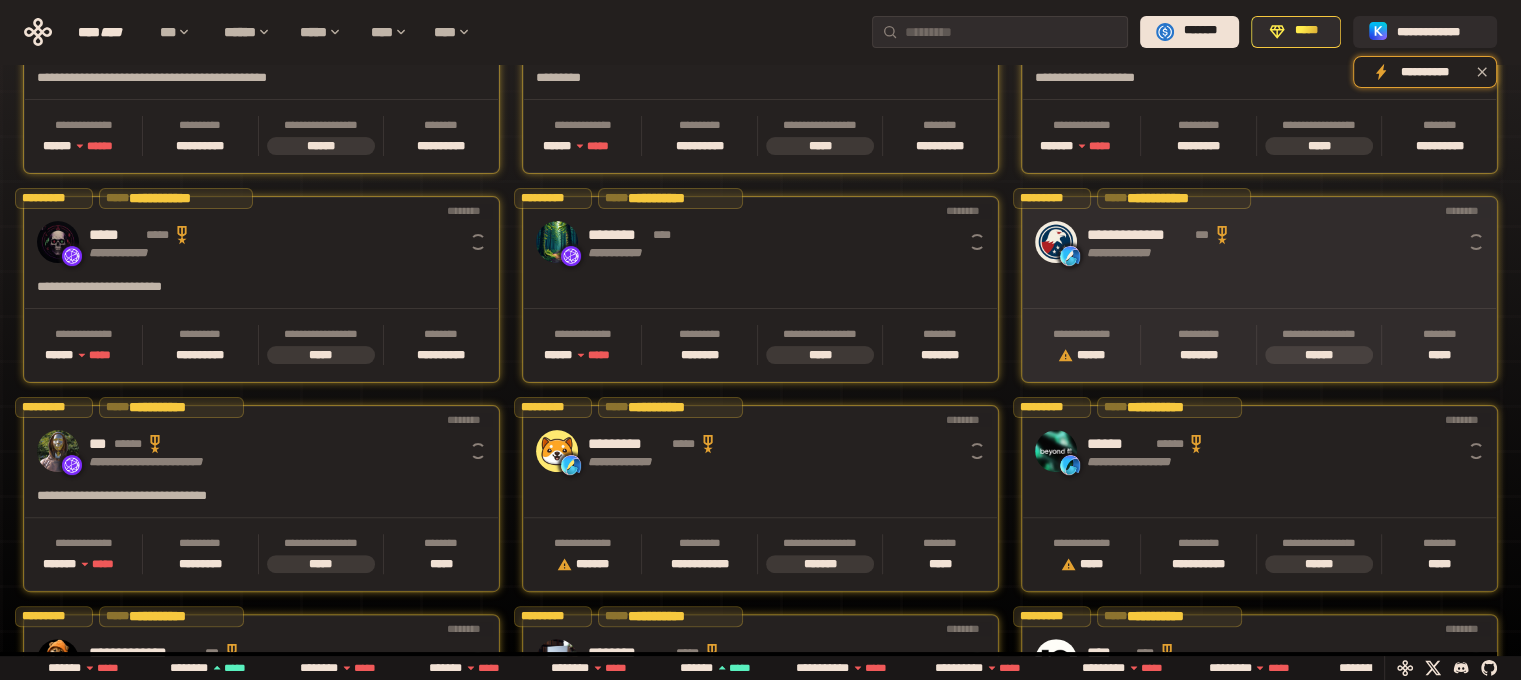 scroll, scrollTop: 0, scrollLeft: 16, axis: horizontal 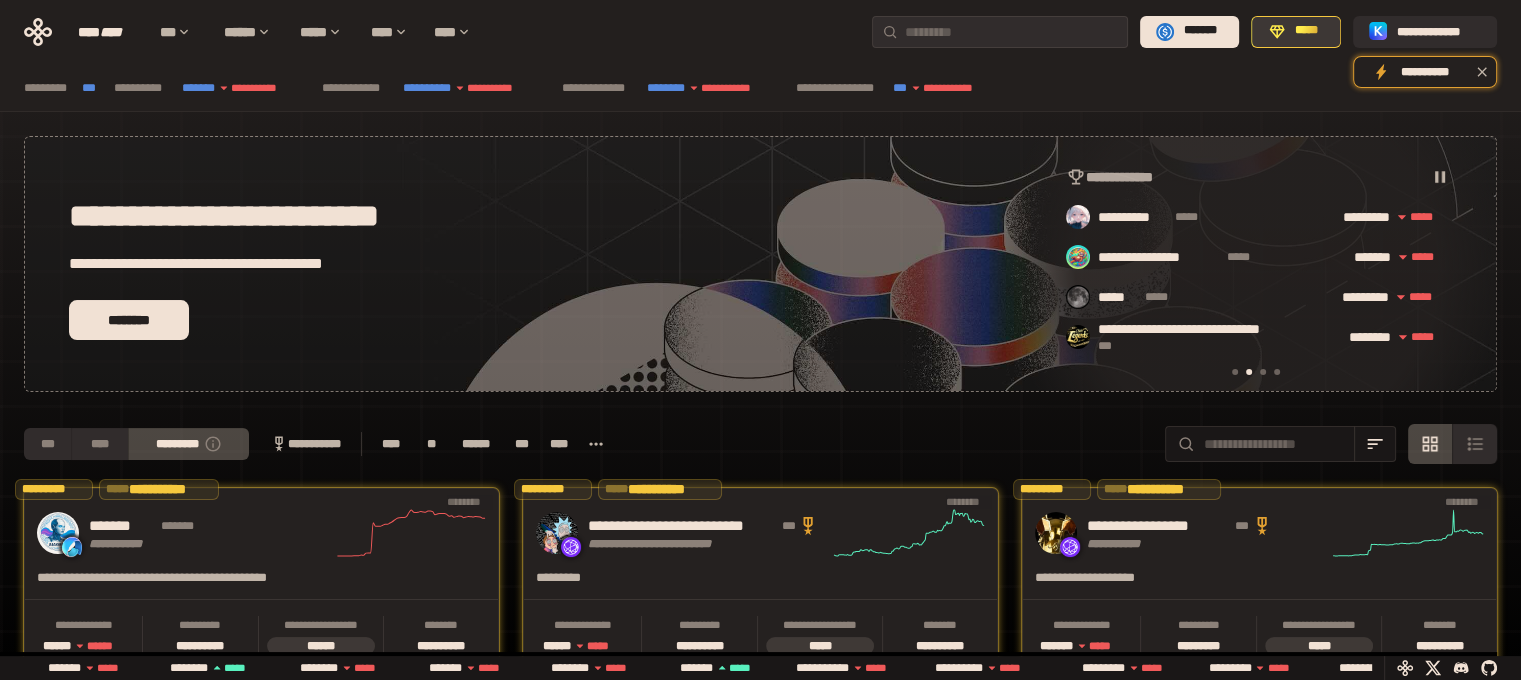 click on "*****" at bounding box center [1296, 32] 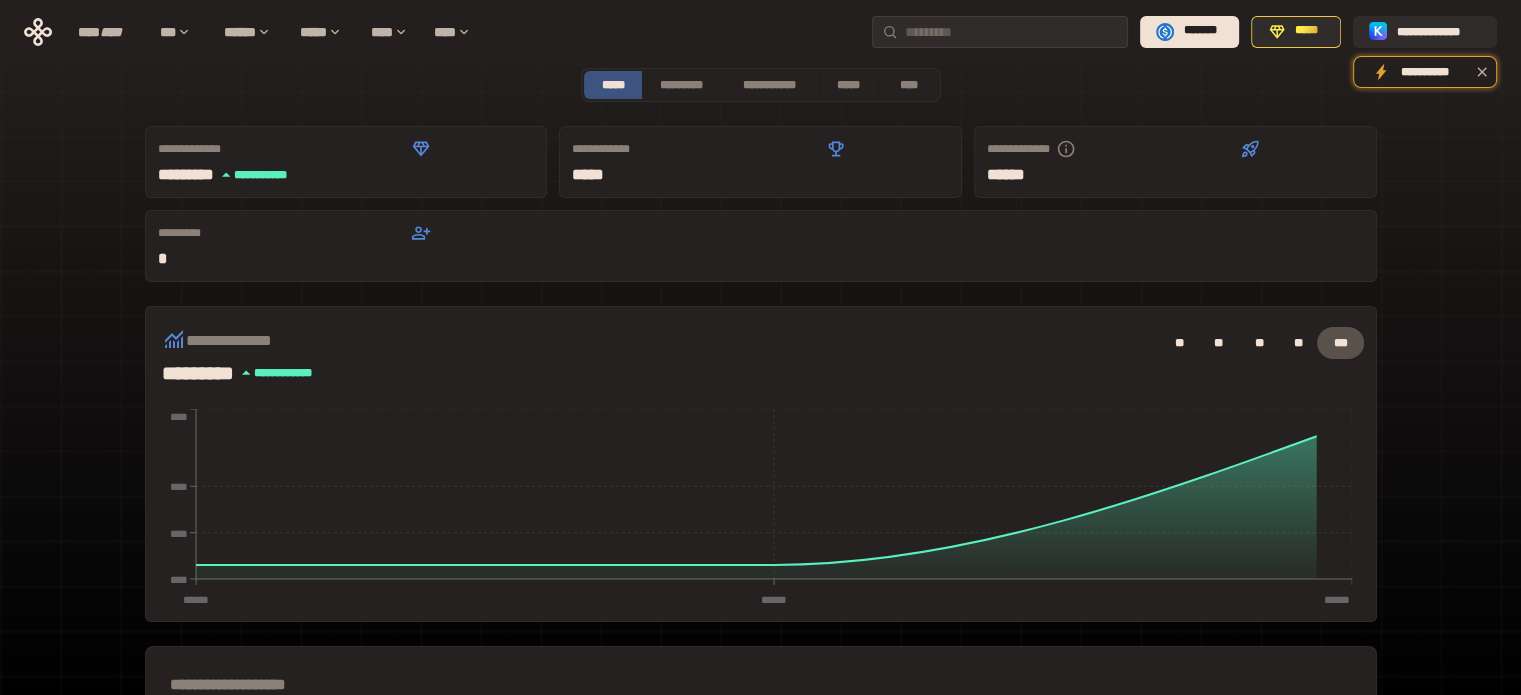 scroll, scrollTop: 0, scrollLeft: 0, axis: both 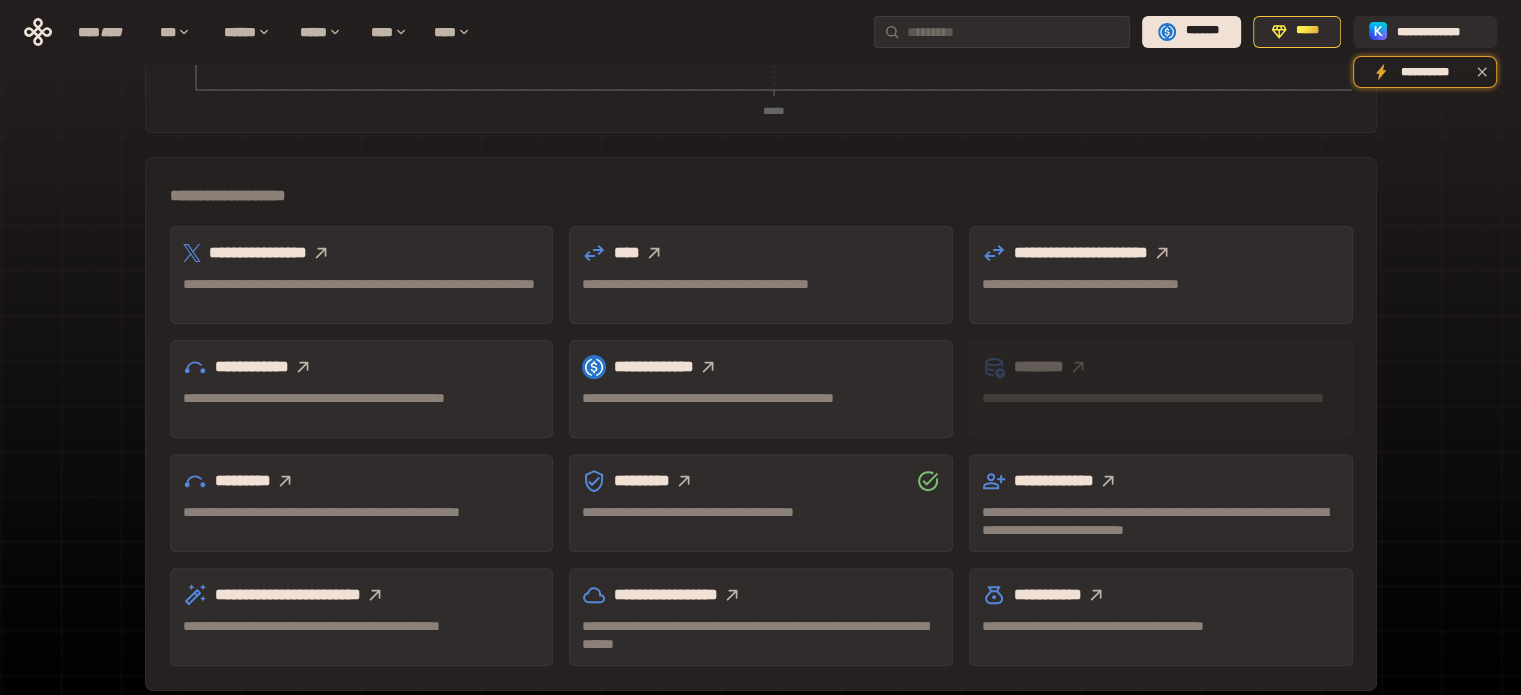 click on "**********" at bounding box center [362, 293] 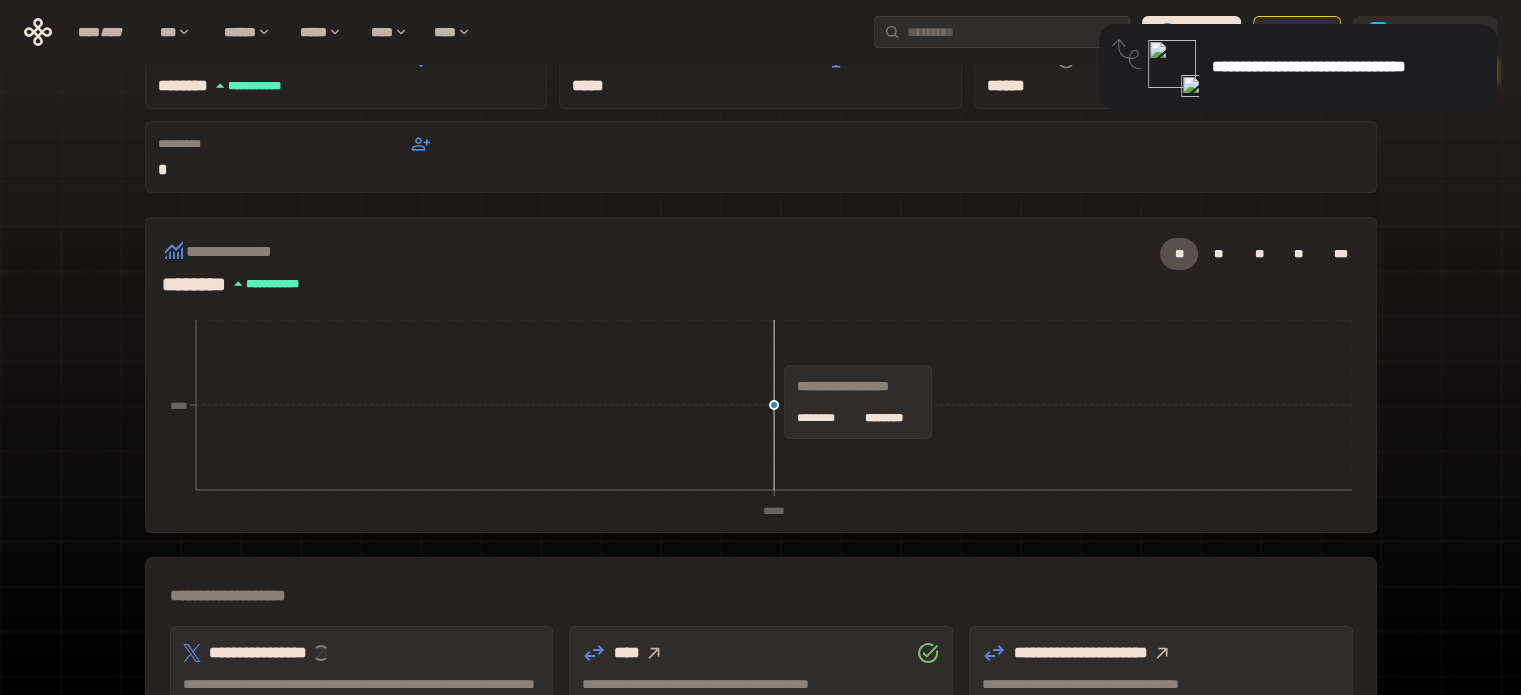 scroll, scrollTop: 0, scrollLeft: 0, axis: both 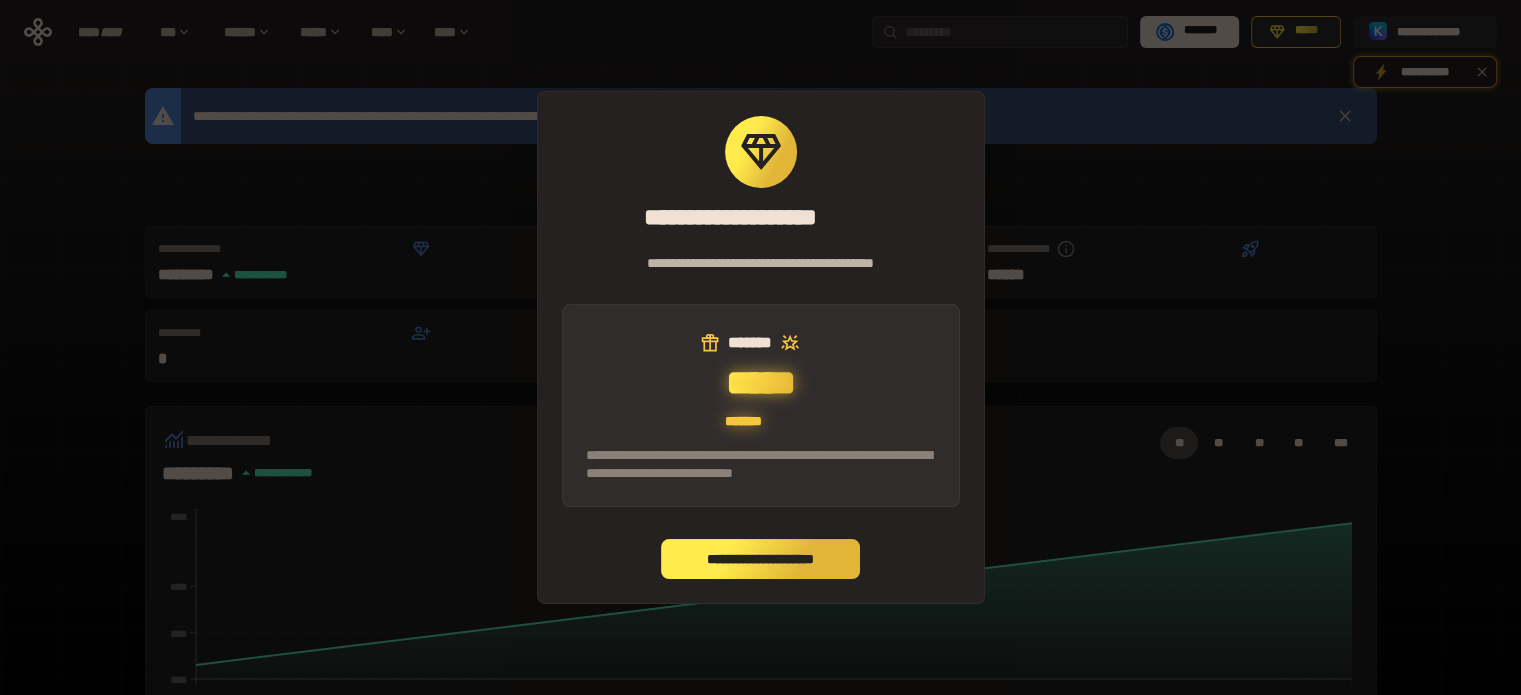 click on "**********" at bounding box center (761, 559) 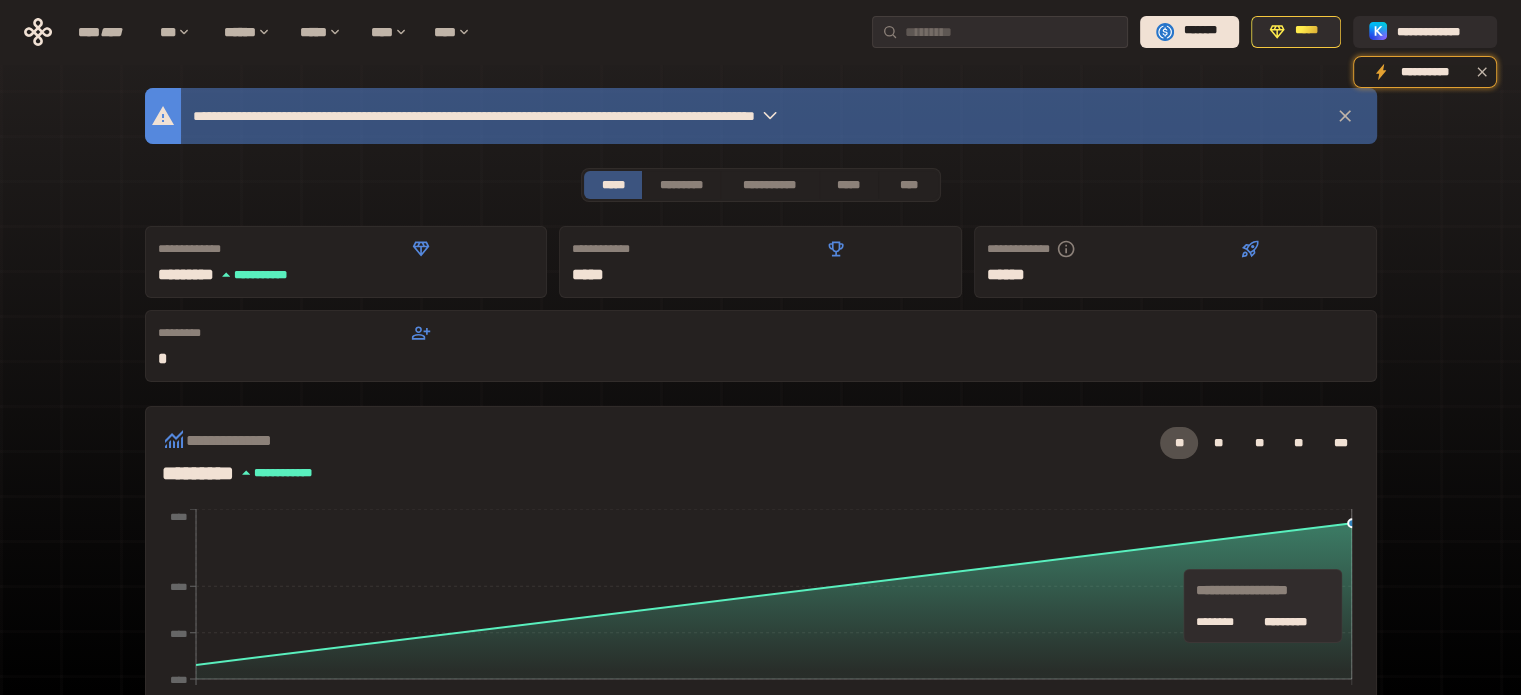 scroll, scrollTop: 100, scrollLeft: 0, axis: vertical 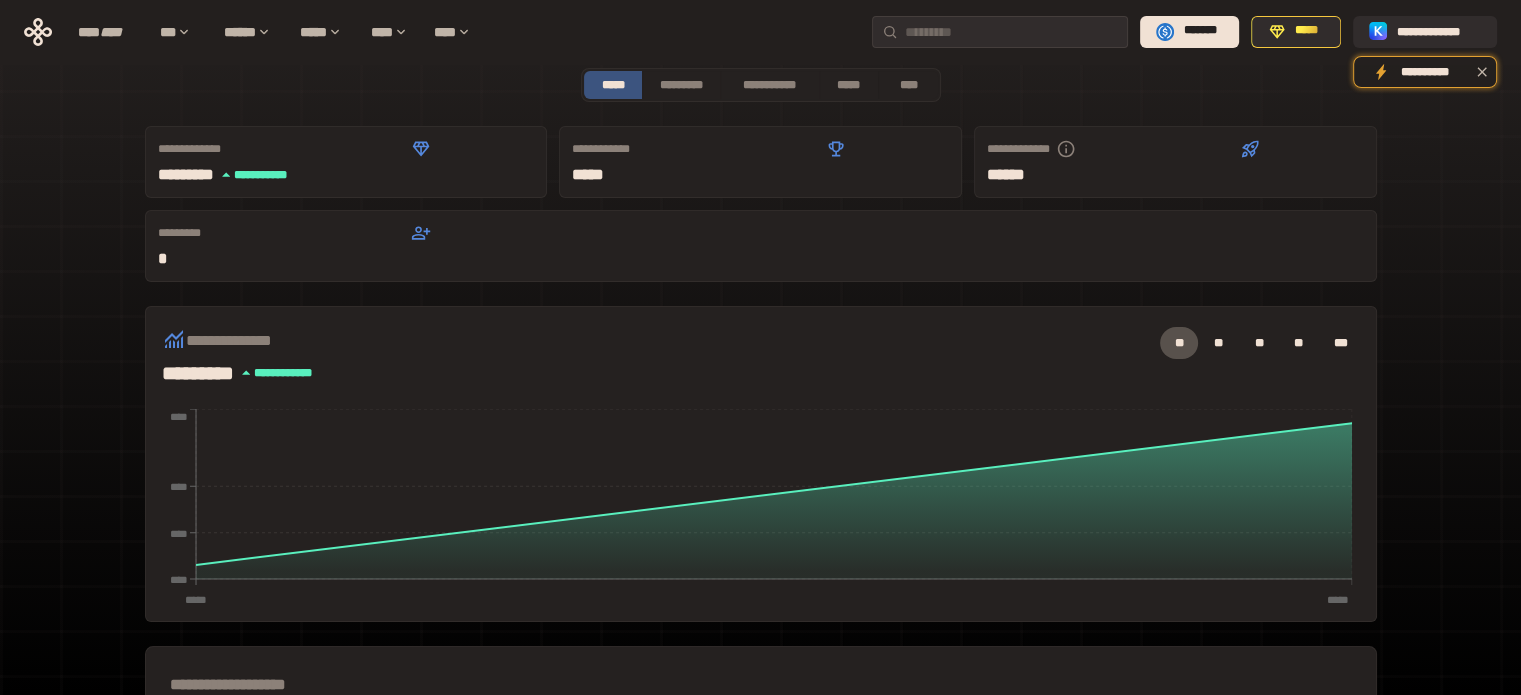 click 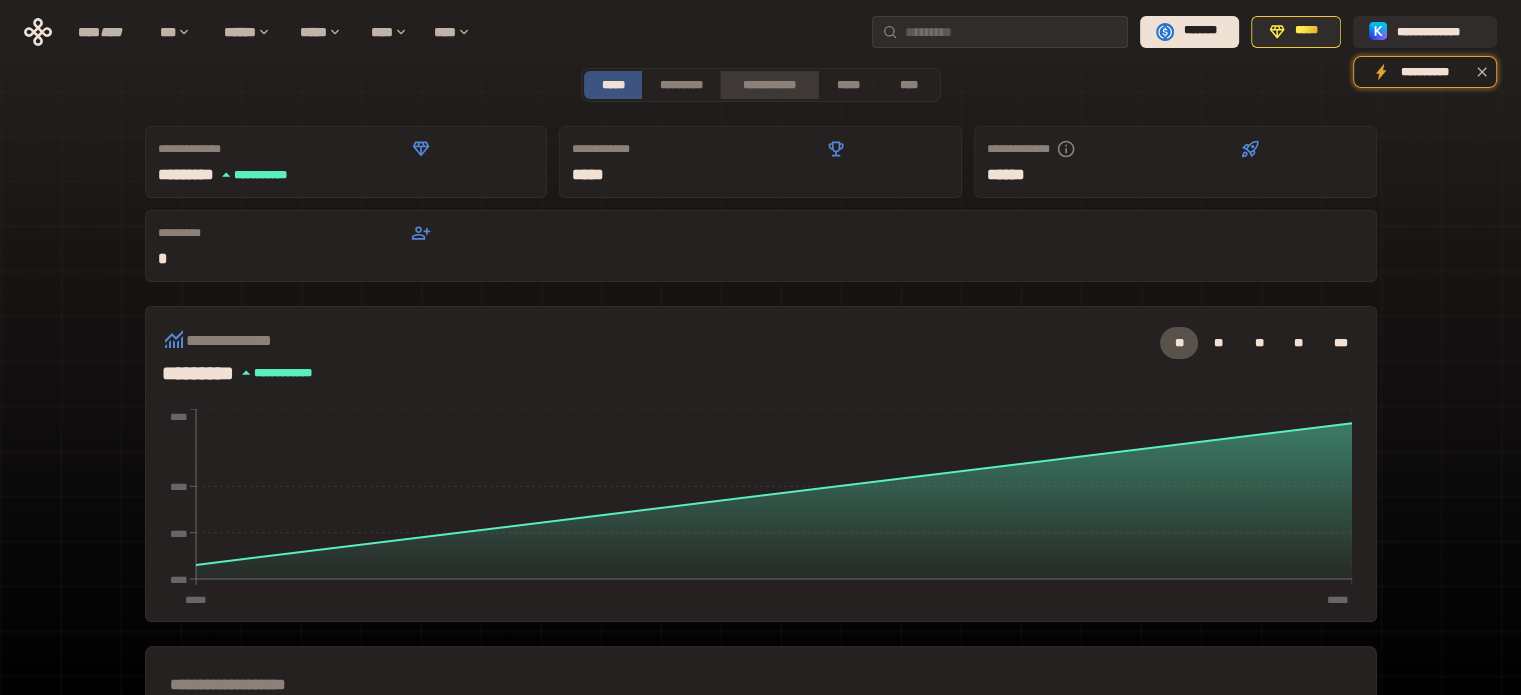 click on "**********" at bounding box center (769, 85) 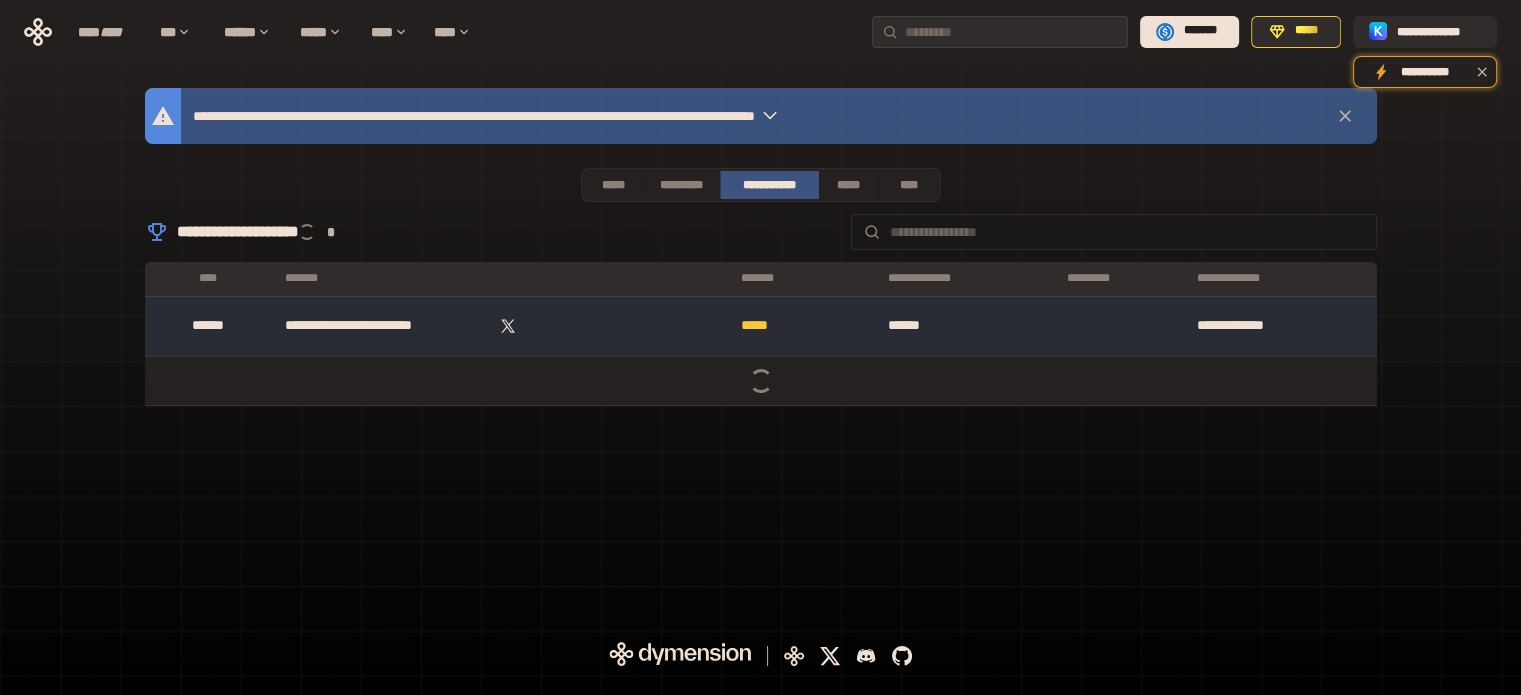 scroll, scrollTop: 0, scrollLeft: 0, axis: both 